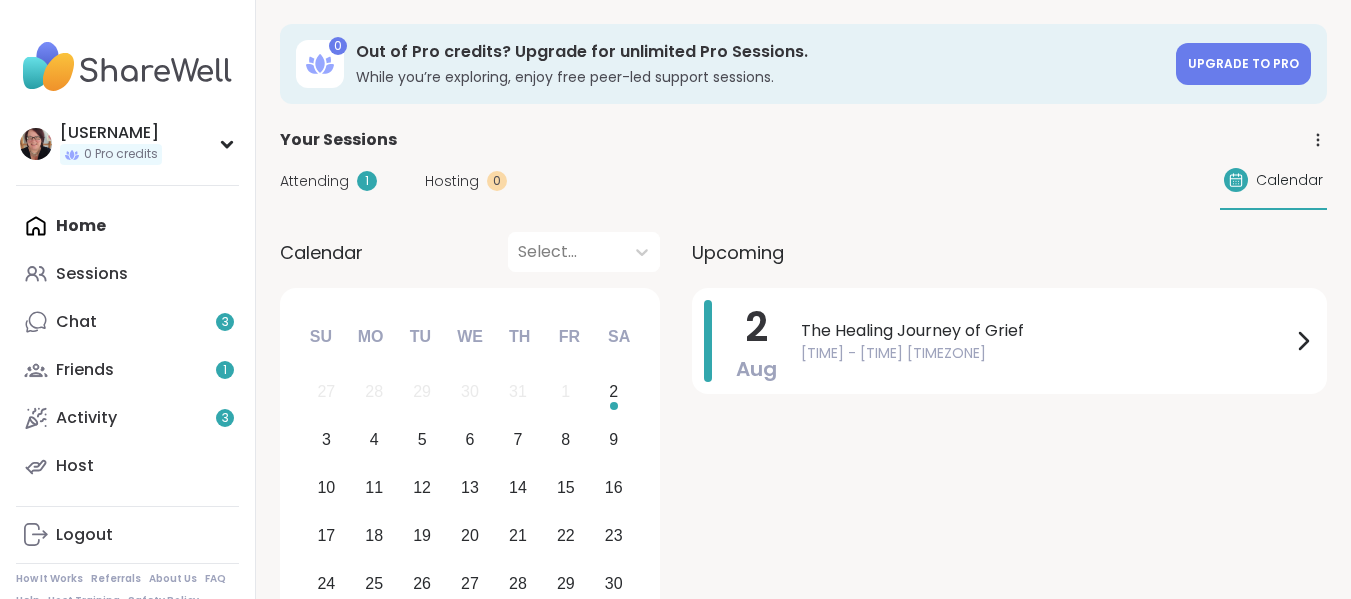 scroll, scrollTop: 0, scrollLeft: 0, axis: both 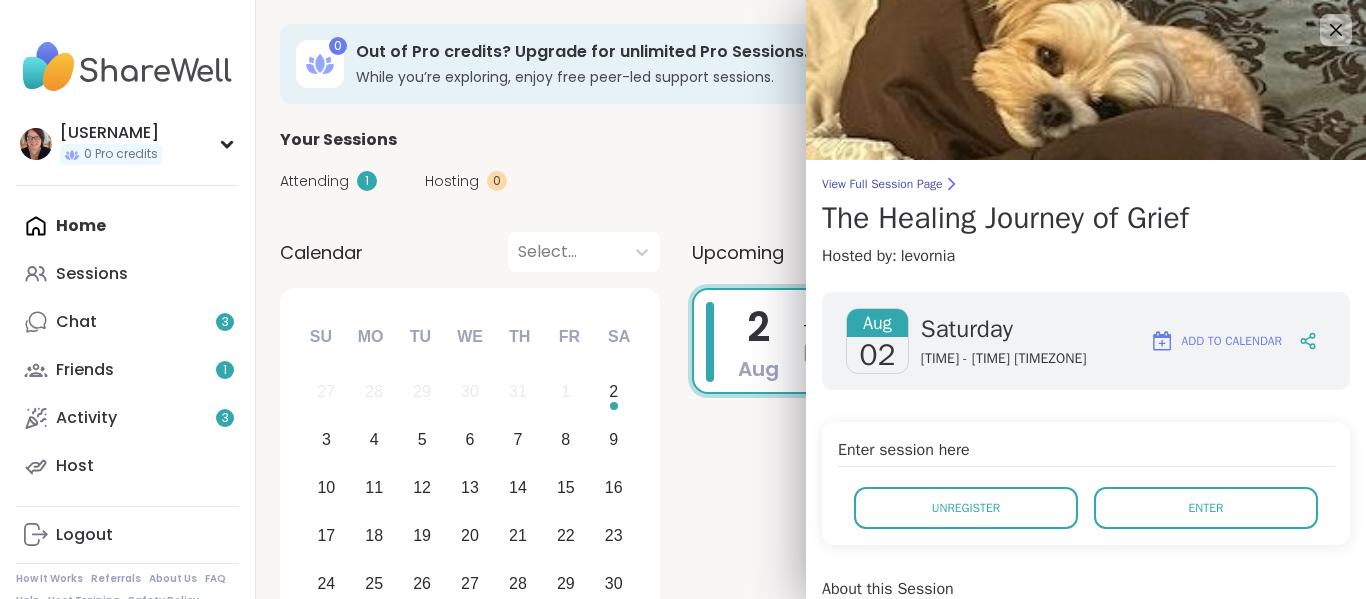click on "Enter" at bounding box center [1206, 508] 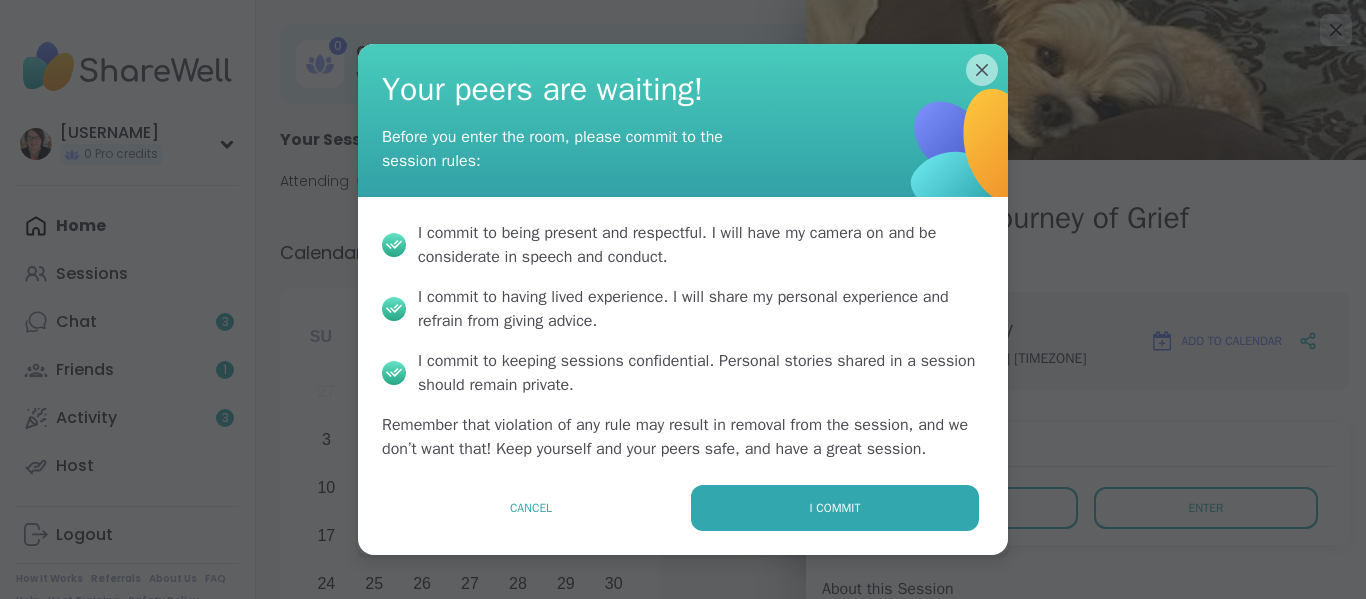 click on "I commit" at bounding box center [835, 508] 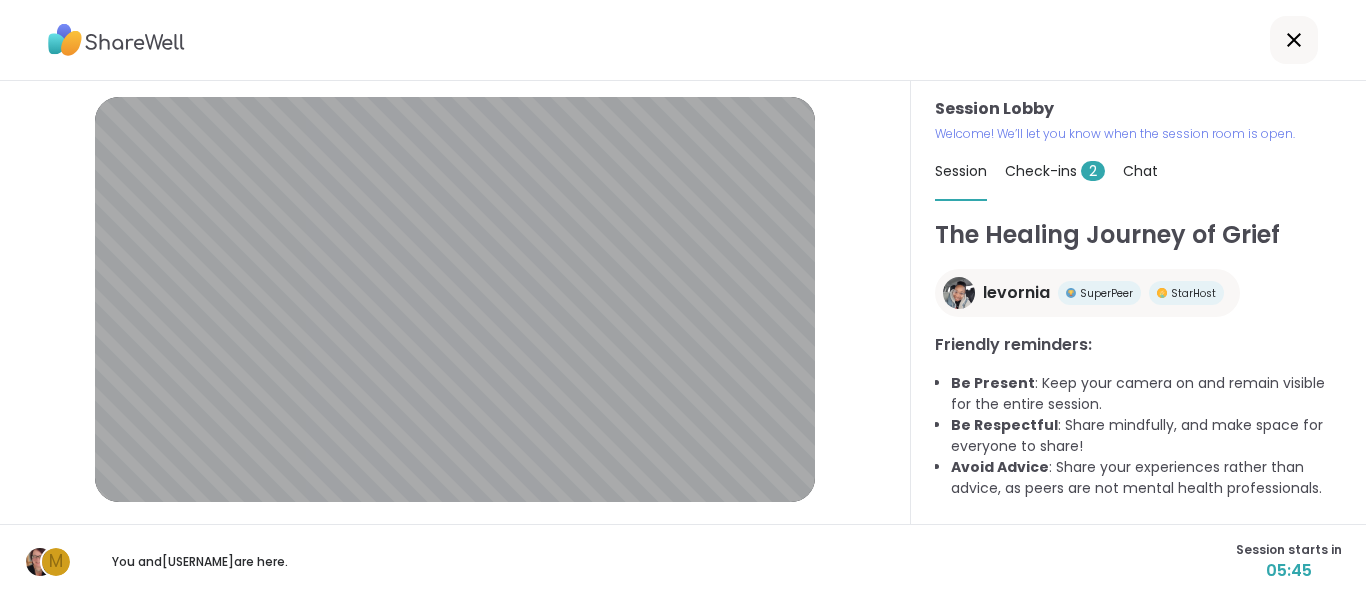 click 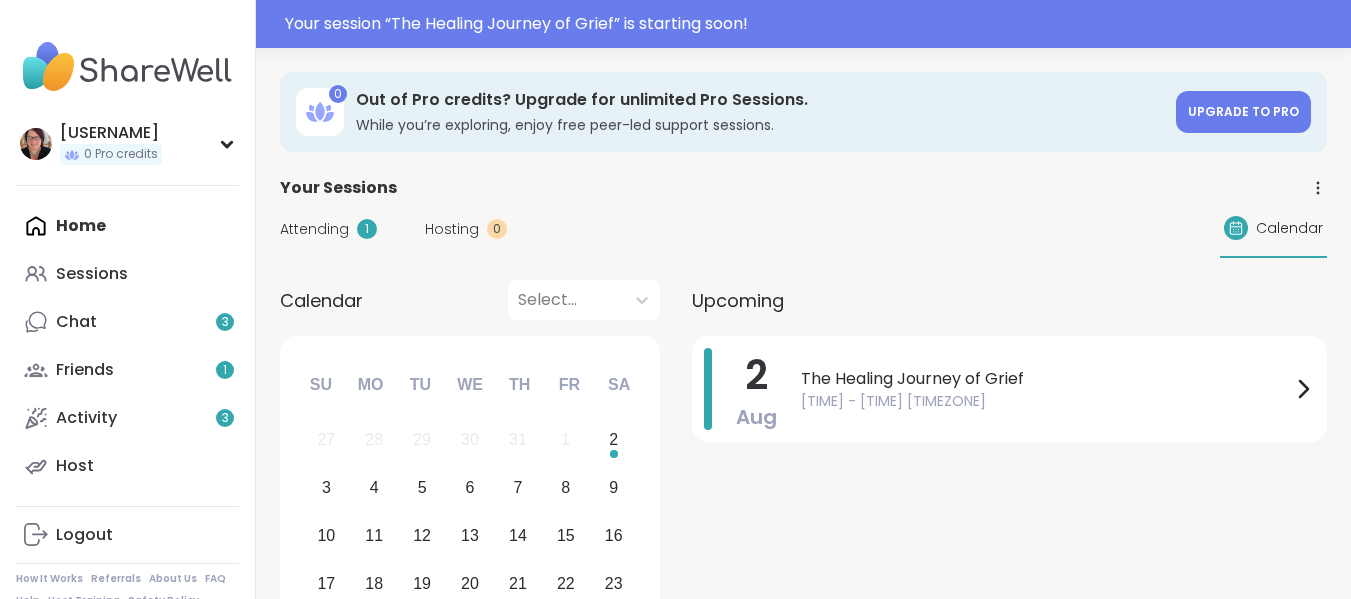 click on "The Healing Journey of Grief" at bounding box center (1046, 379) 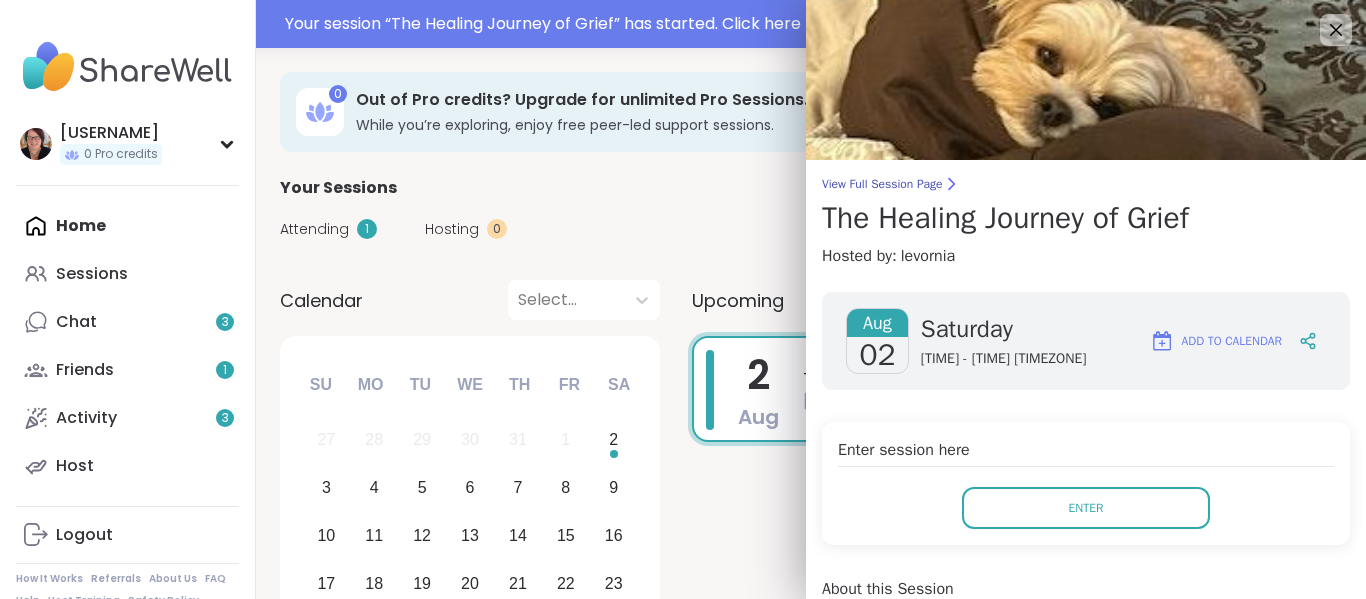 click on "Enter" at bounding box center [1086, 508] 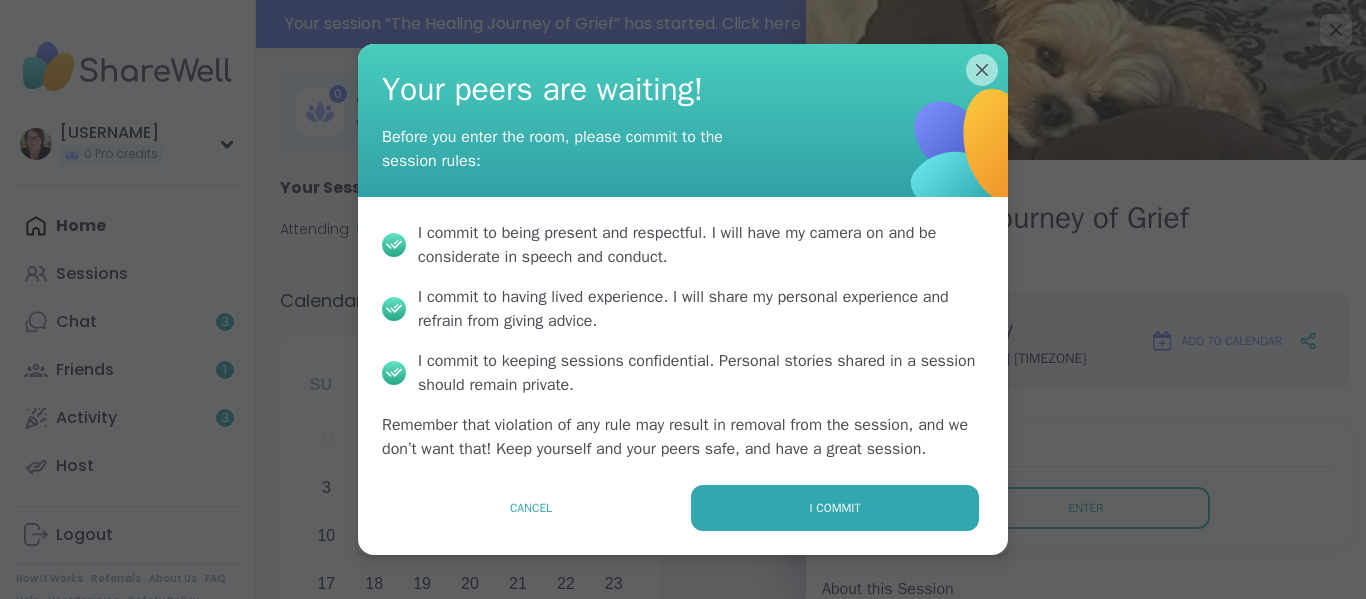 click on "I commit" at bounding box center [835, 508] 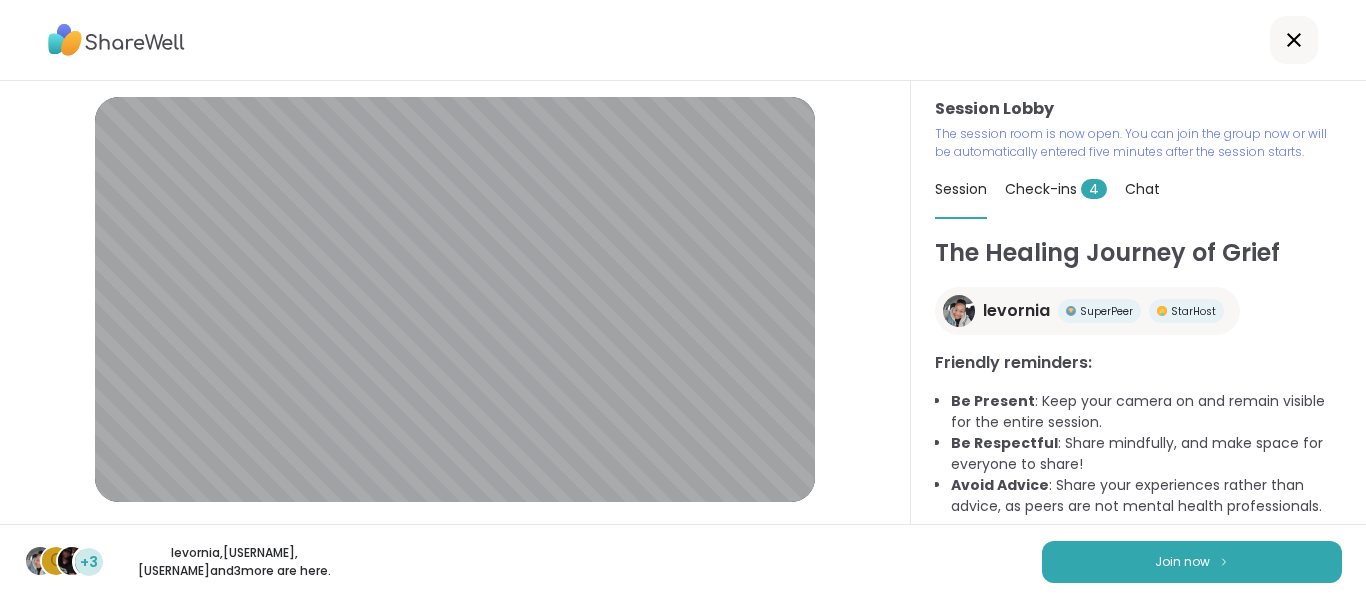 click on "Join now" at bounding box center (1182, 562) 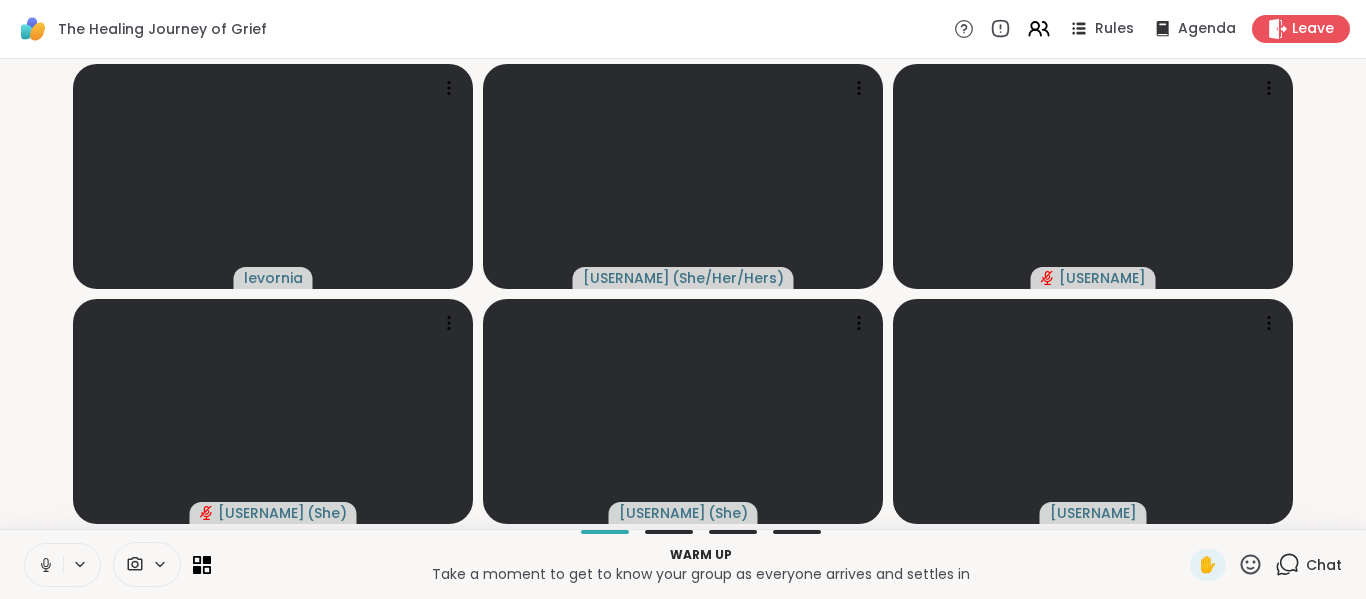 click 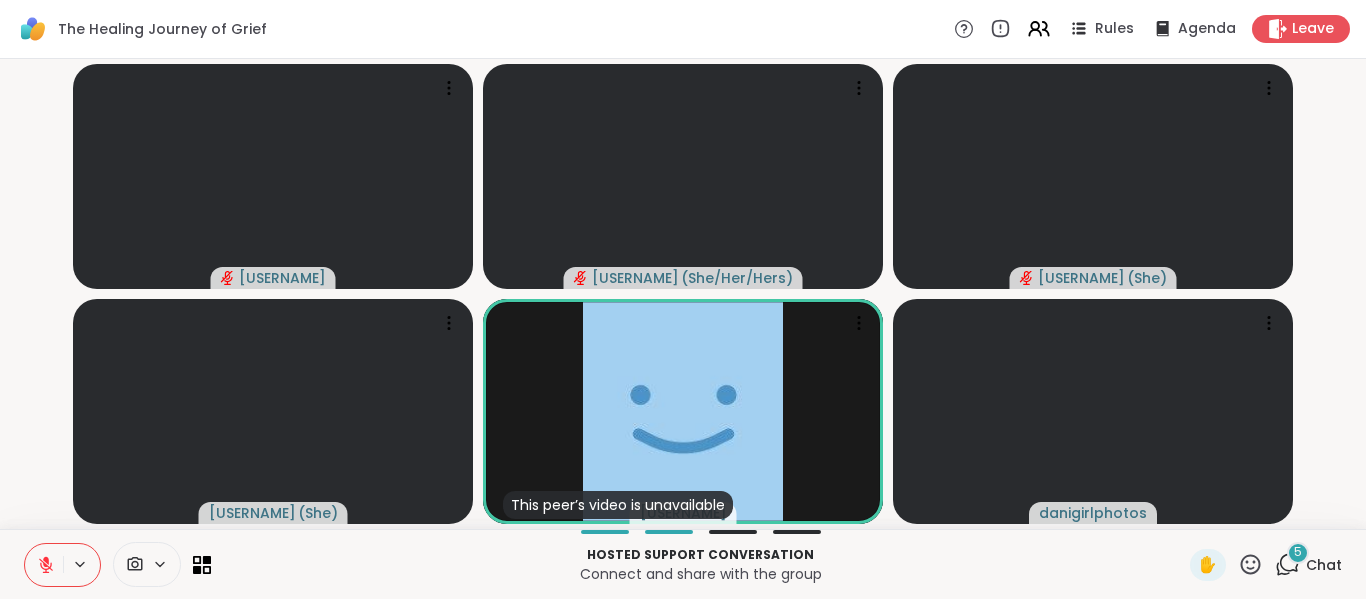 click 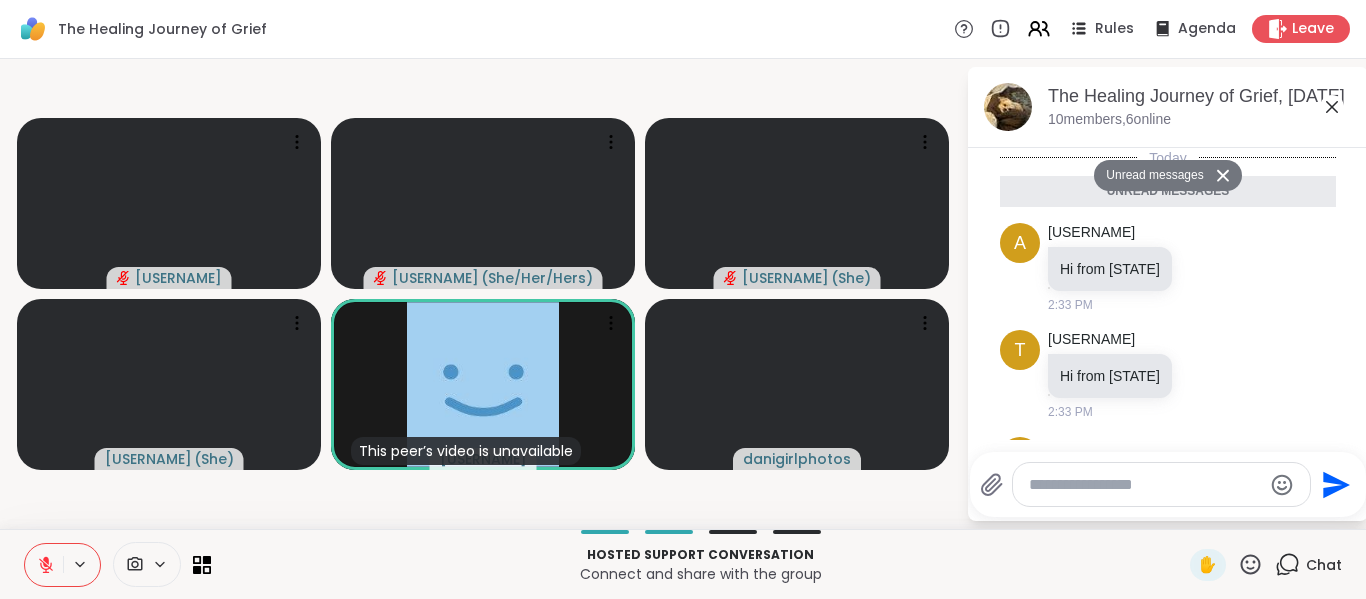 scroll, scrollTop: 369, scrollLeft: 0, axis: vertical 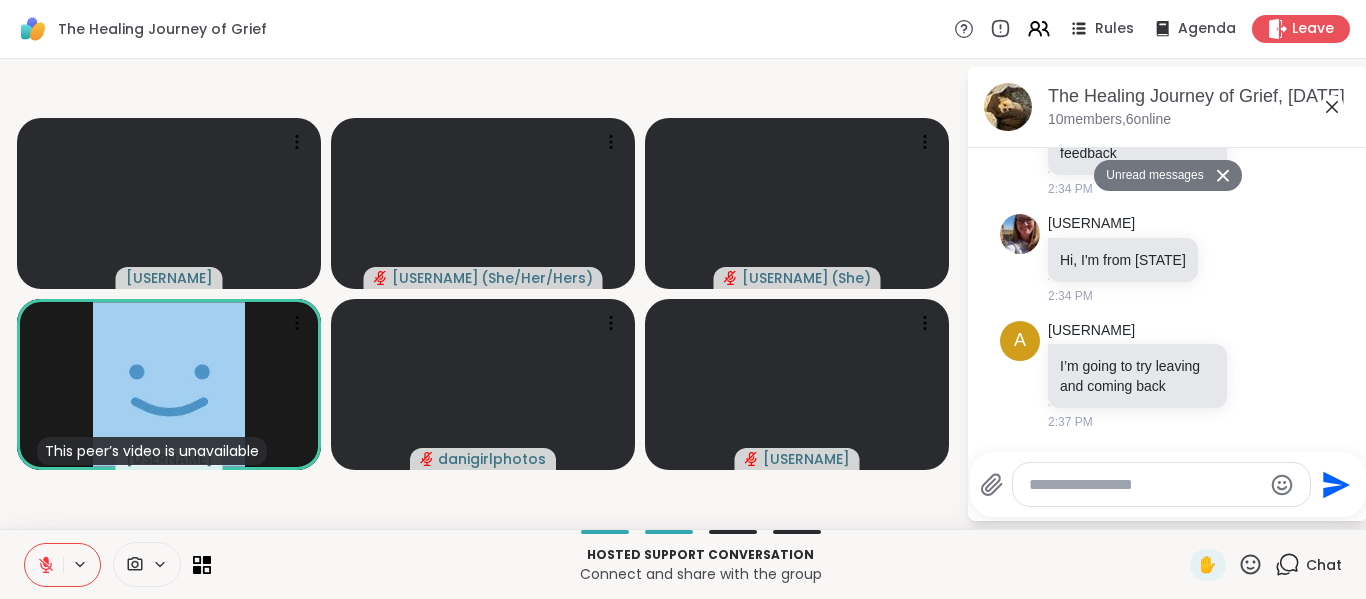click 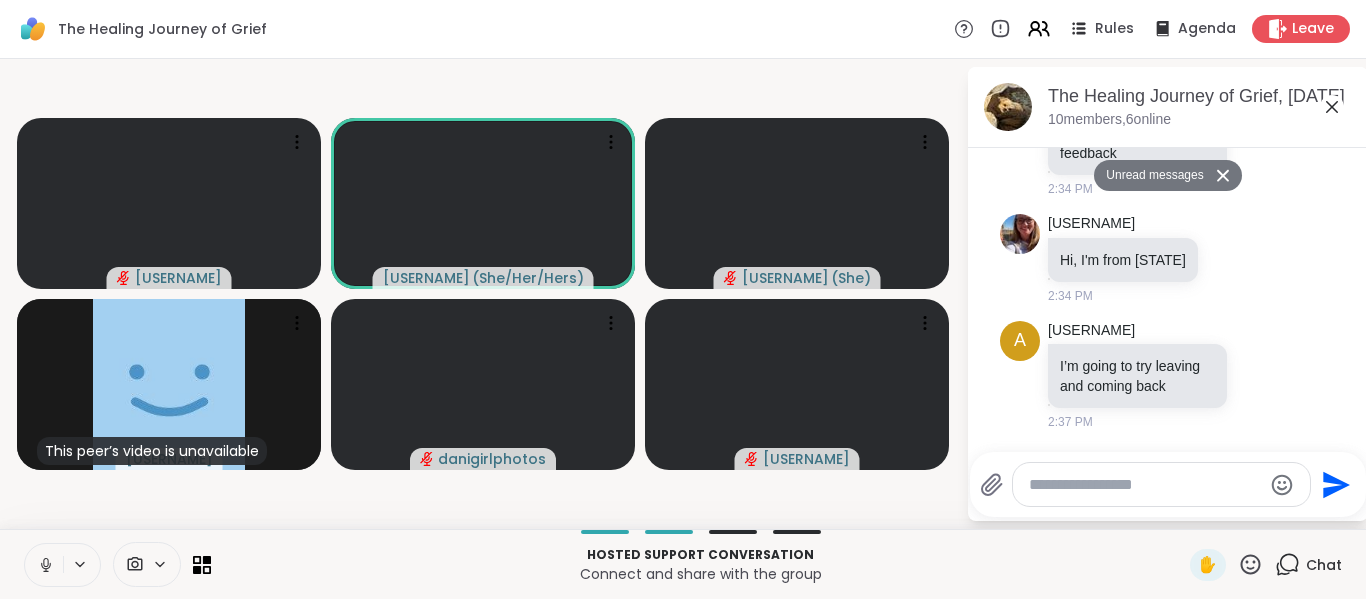 click 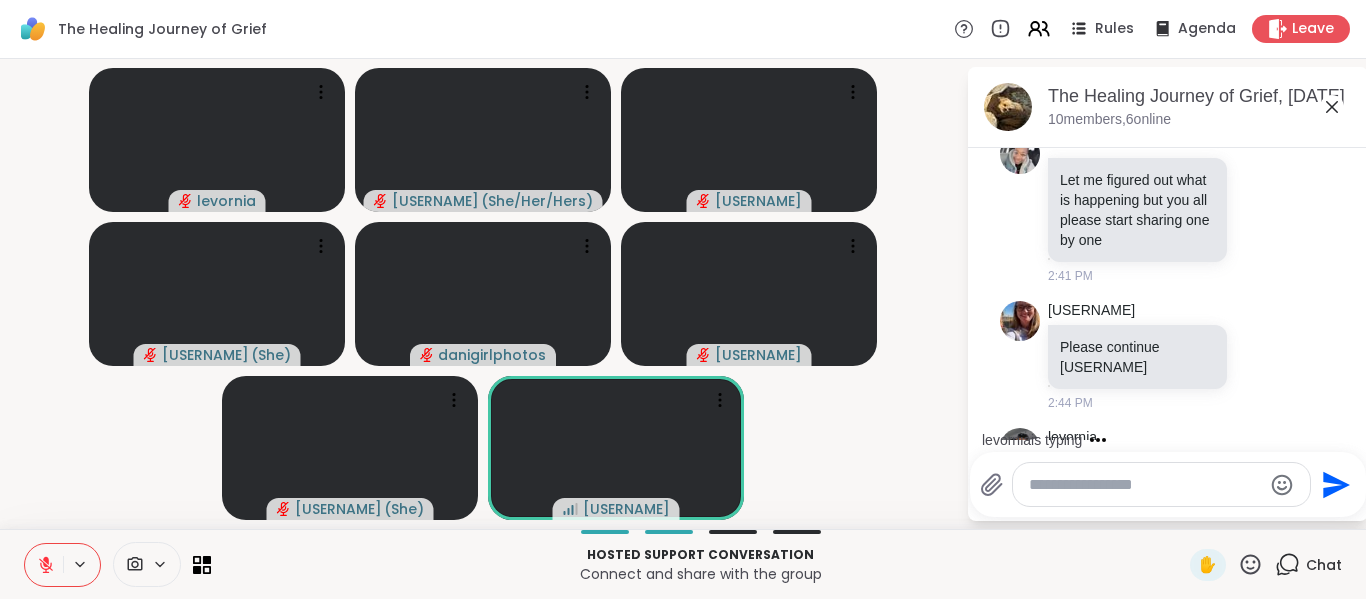 scroll, scrollTop: 927, scrollLeft: 0, axis: vertical 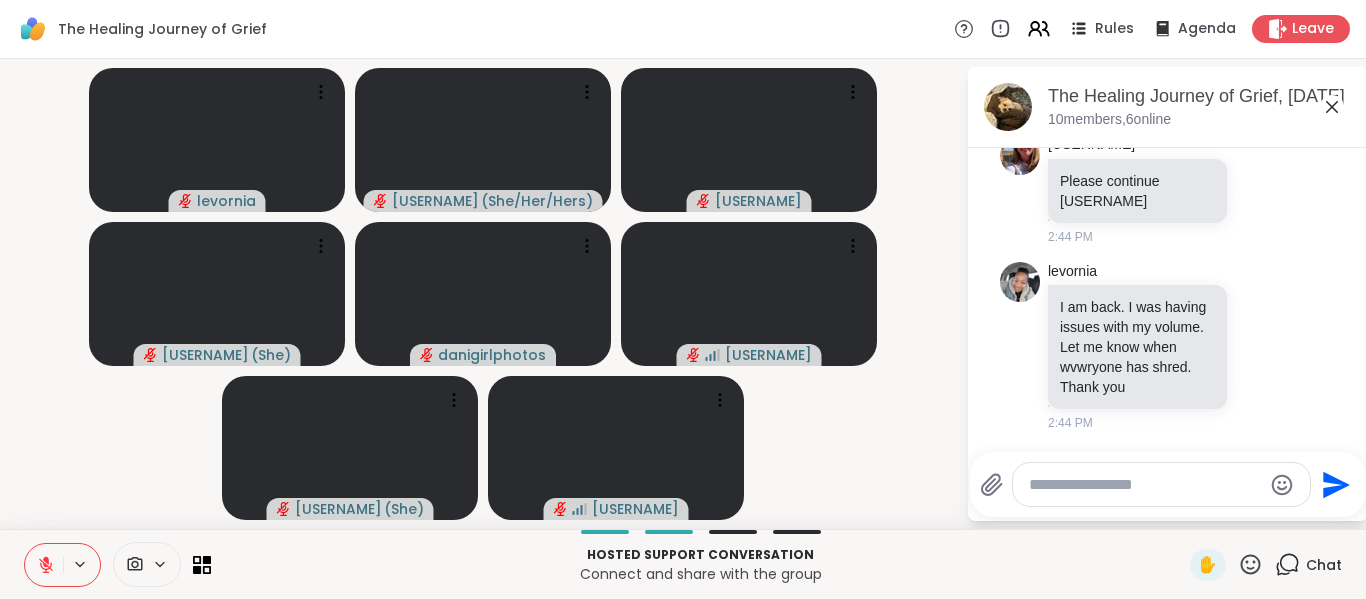 click 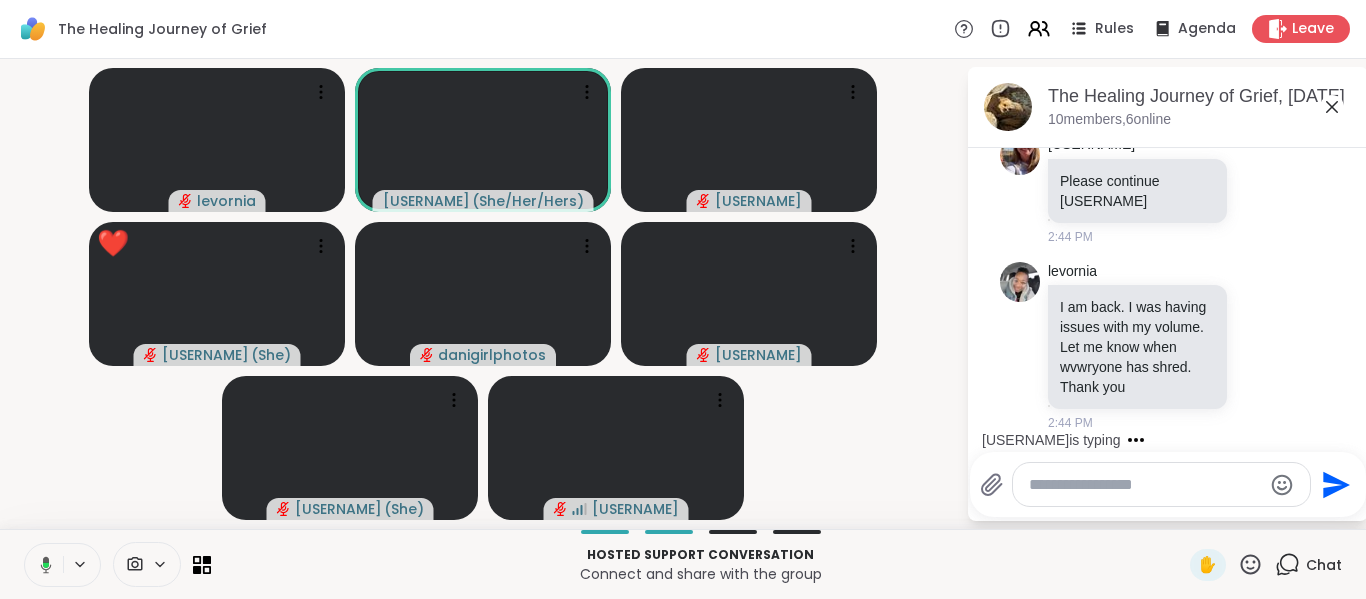 scroll, scrollTop: 1034, scrollLeft: 0, axis: vertical 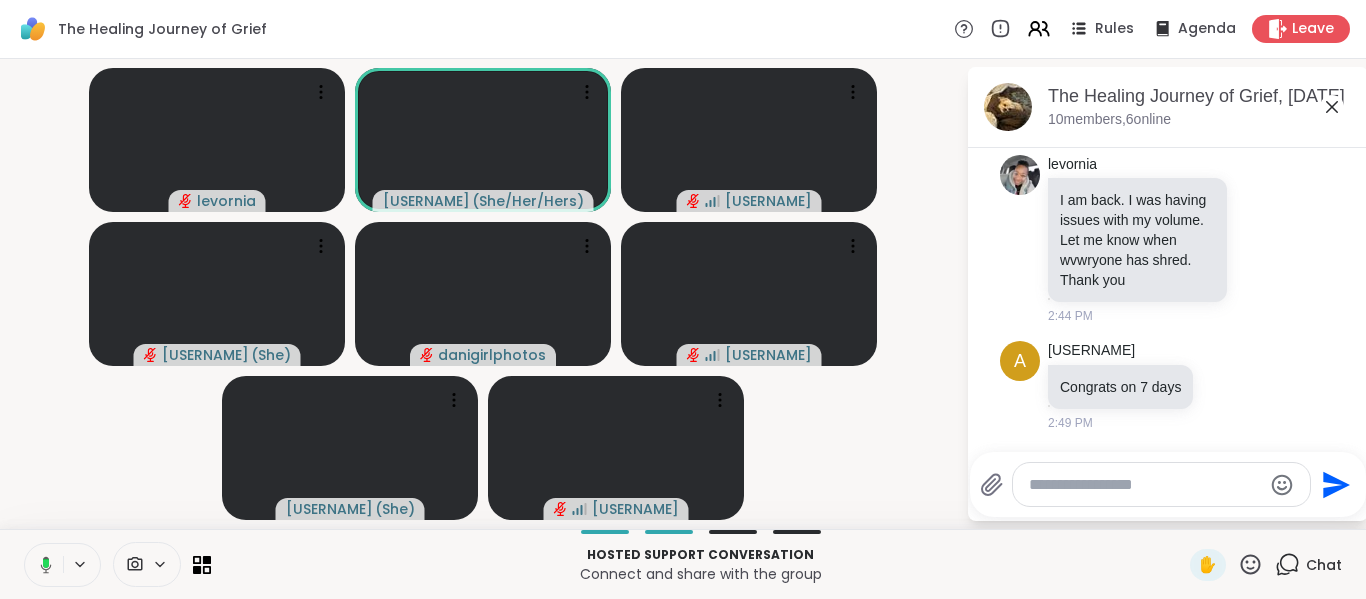 click 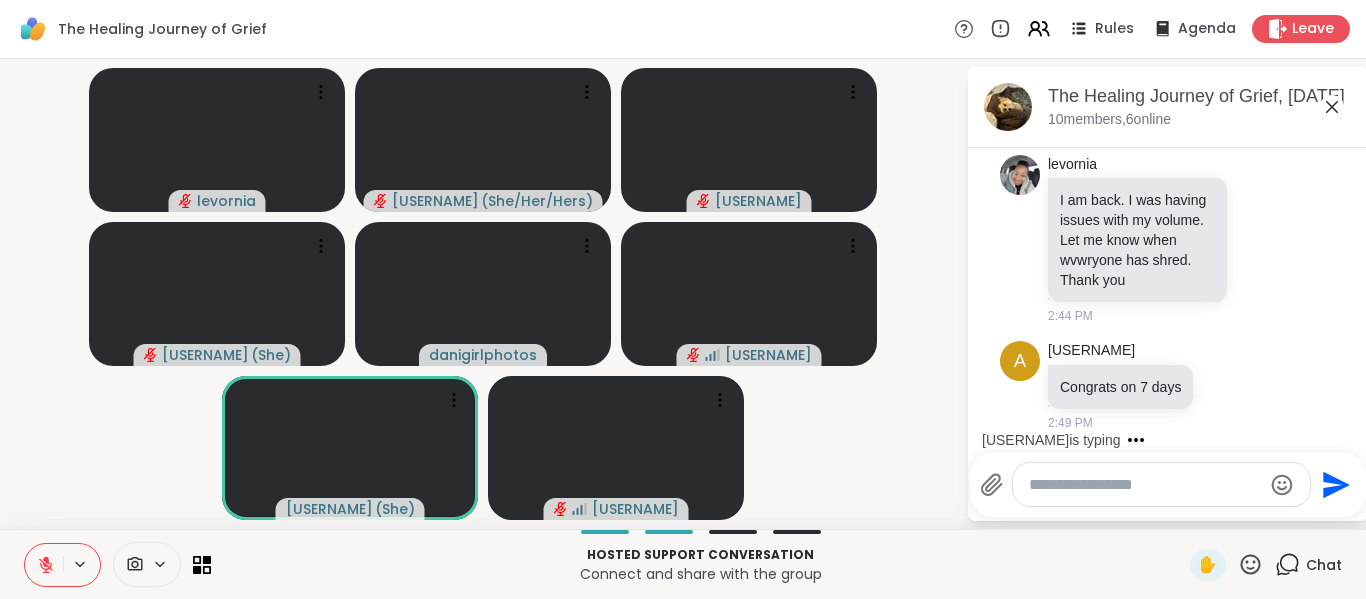 scroll, scrollTop: 1141, scrollLeft: 0, axis: vertical 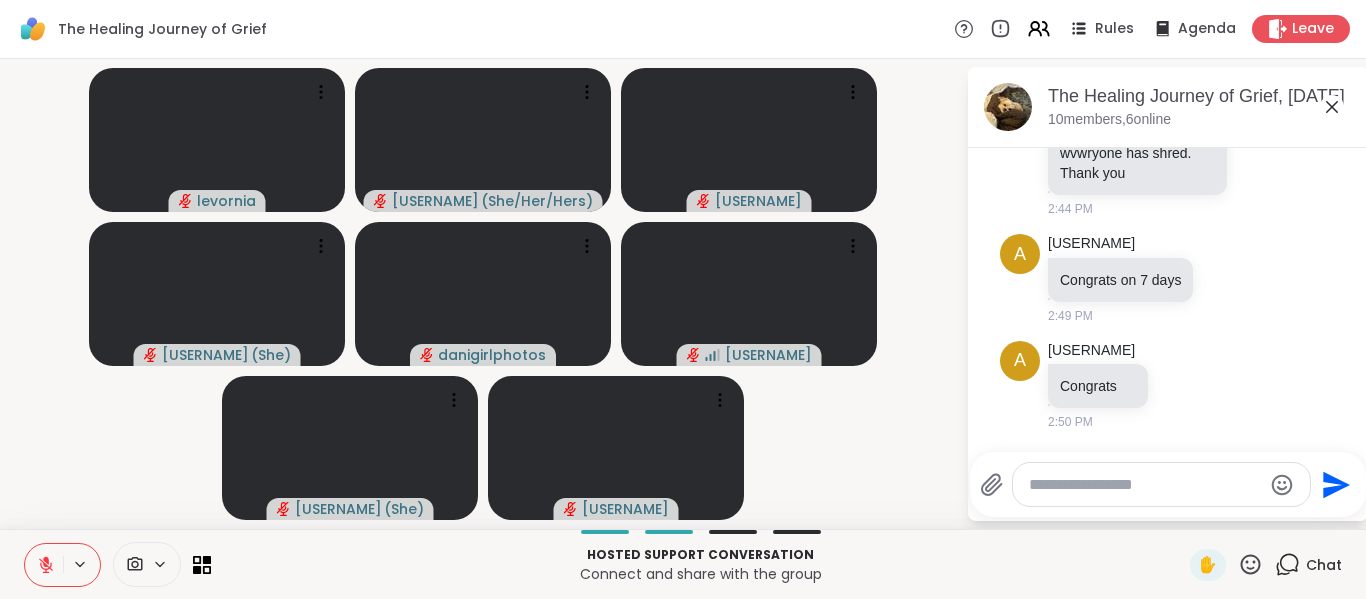 click 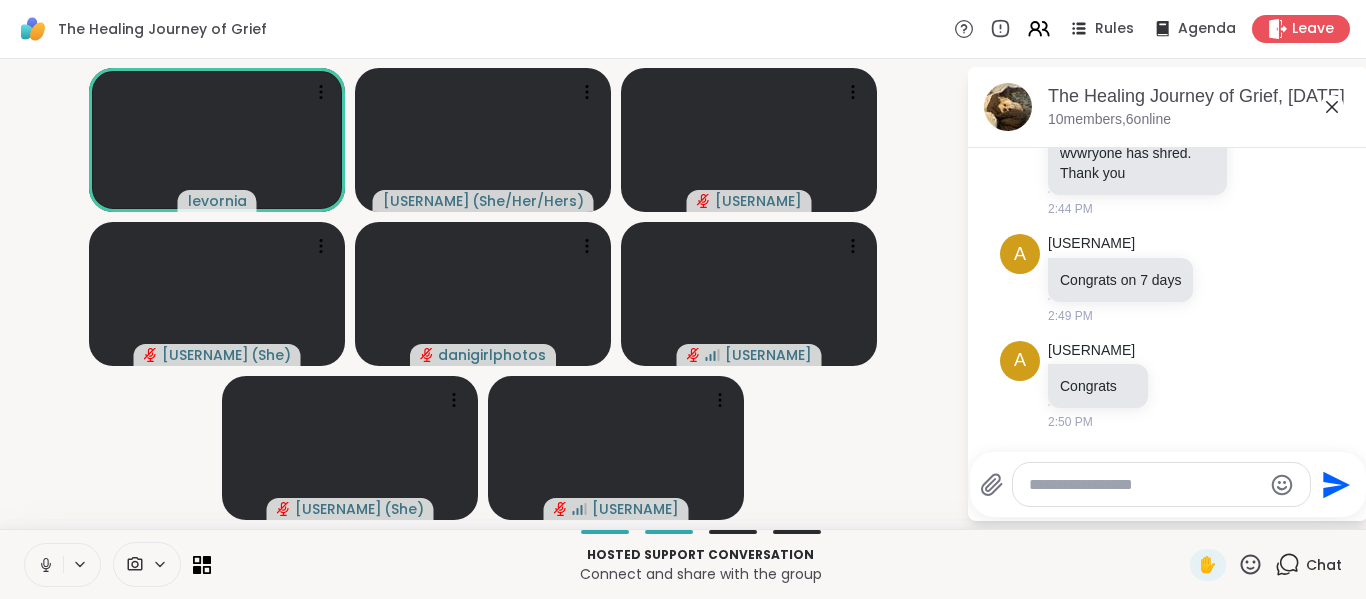 click 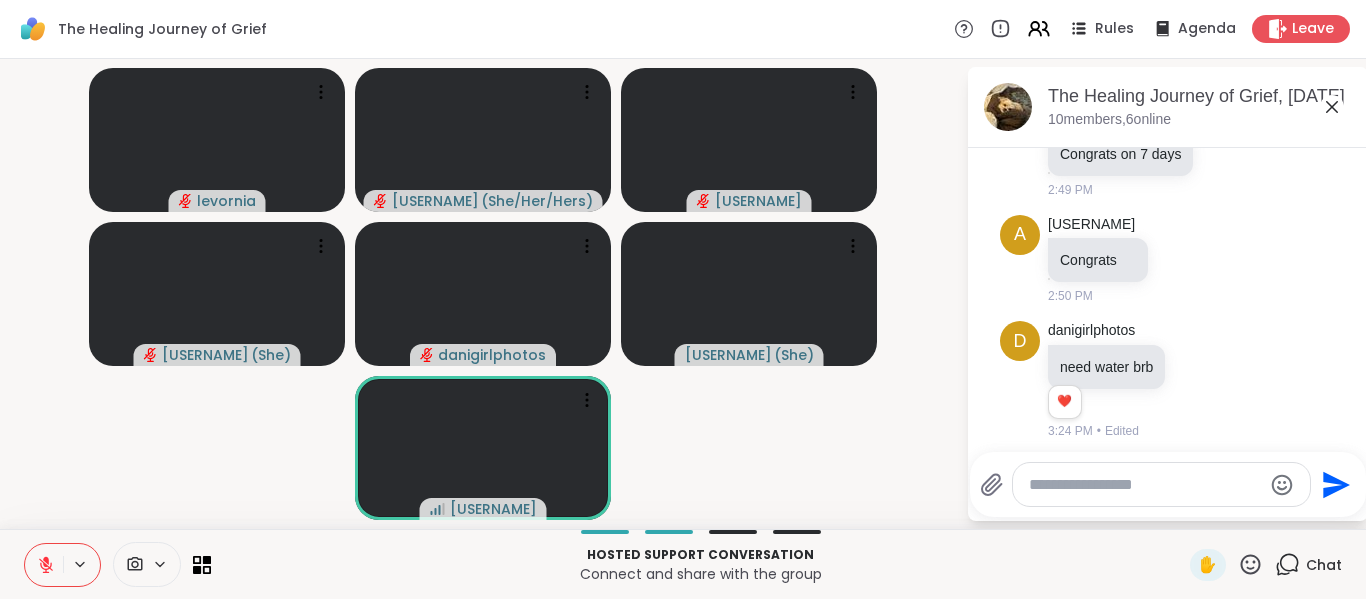 scroll, scrollTop: 1276, scrollLeft: 0, axis: vertical 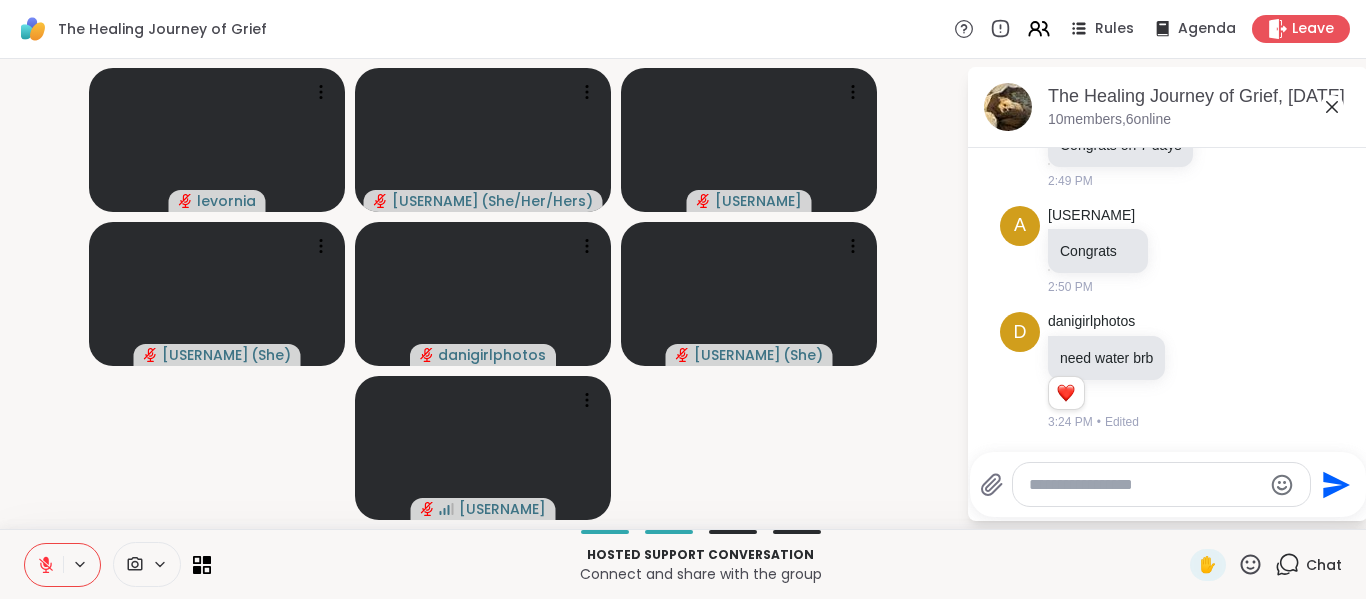 click 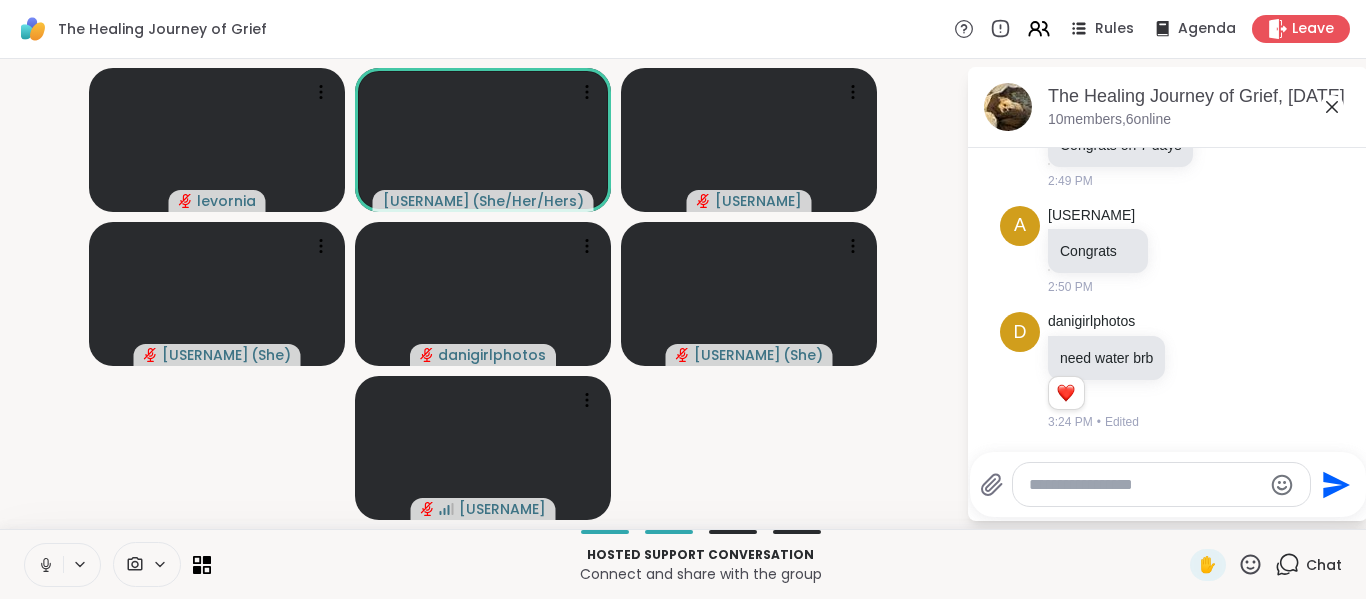click 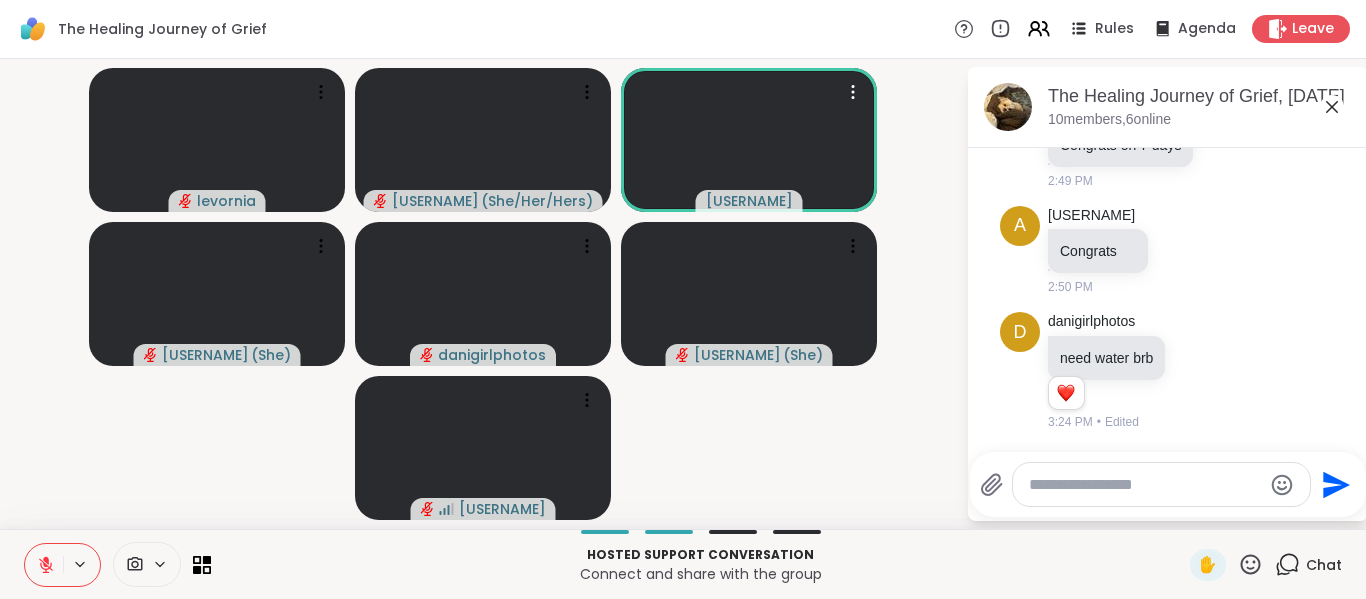 click 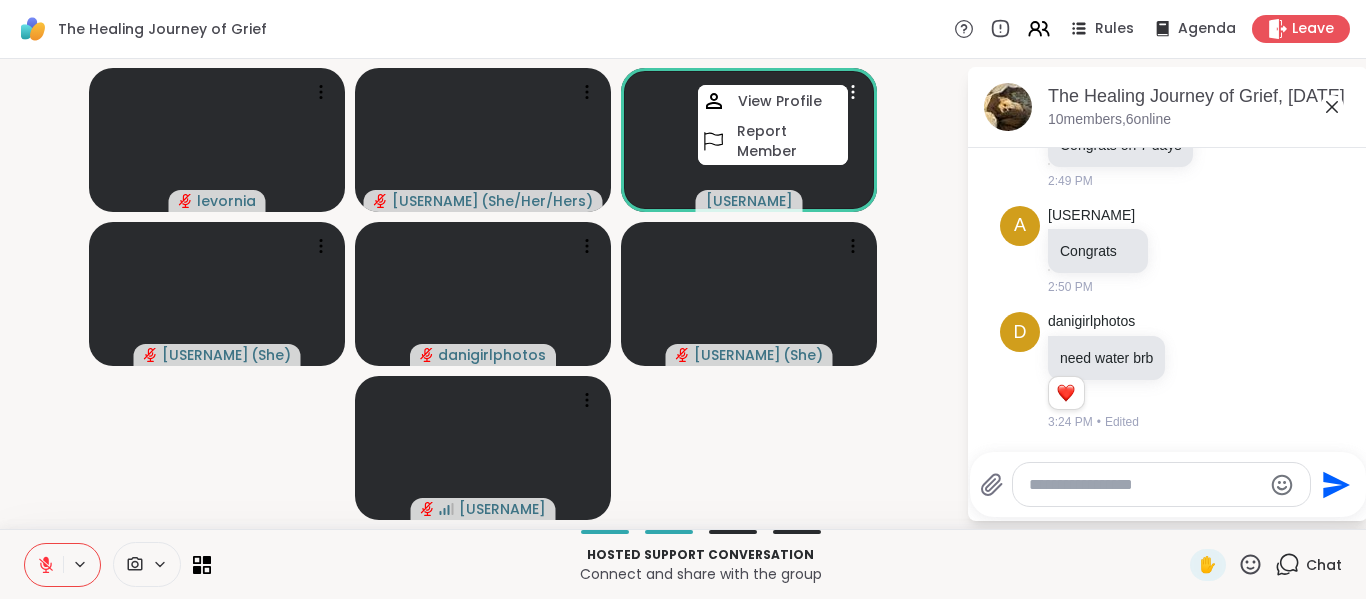 click on "View Profile" at bounding box center (773, 101) 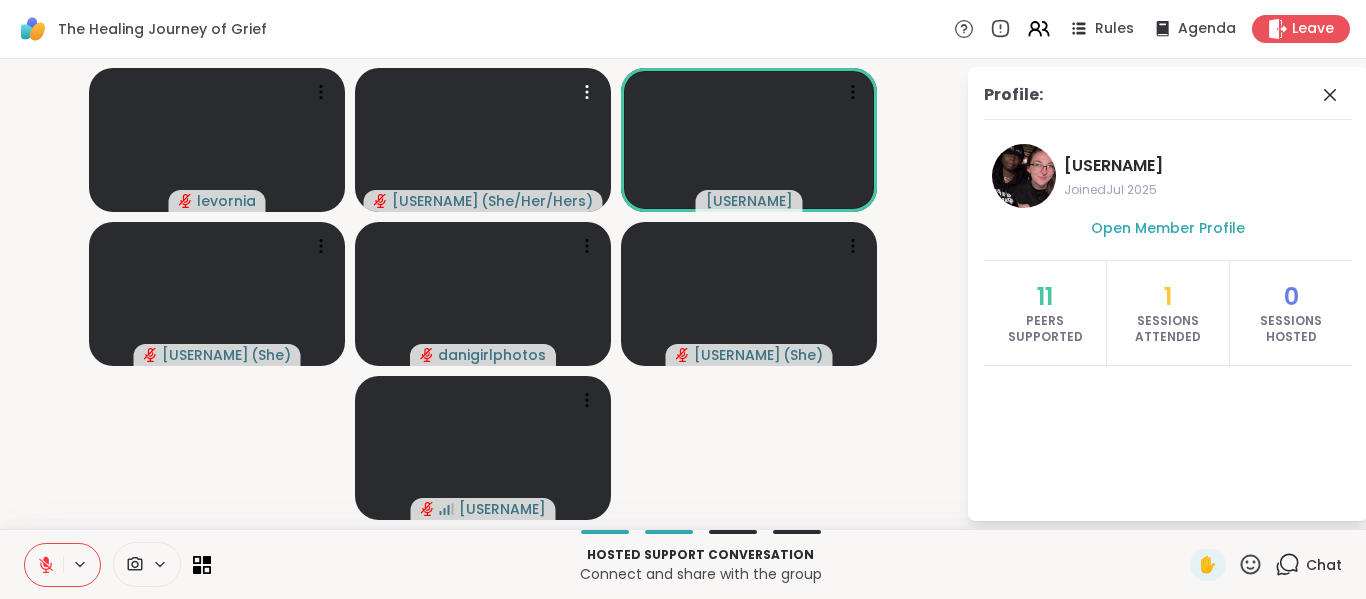 click 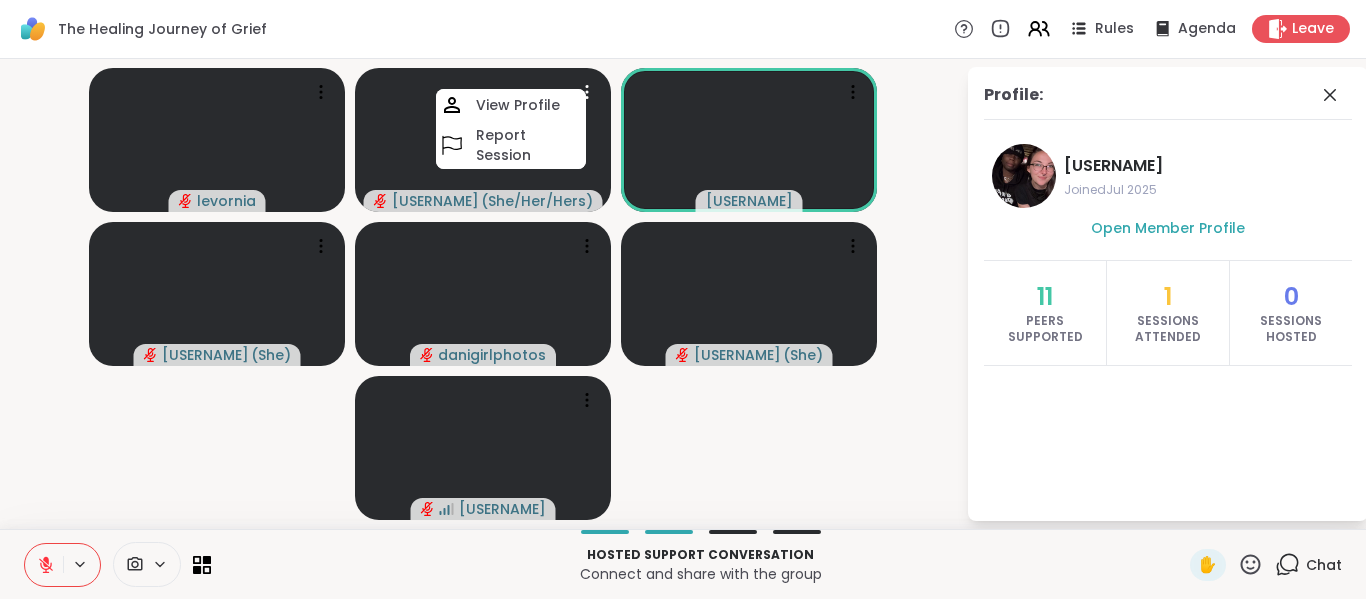 click on "View Profile" at bounding box center [511, 105] 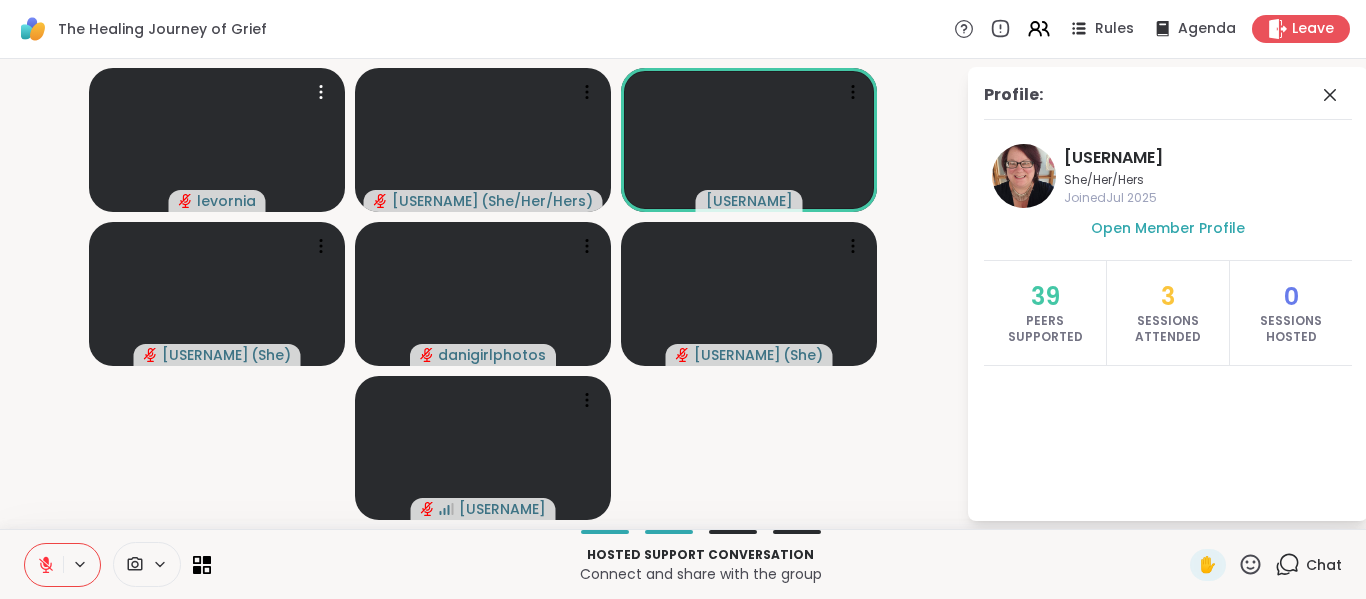 click 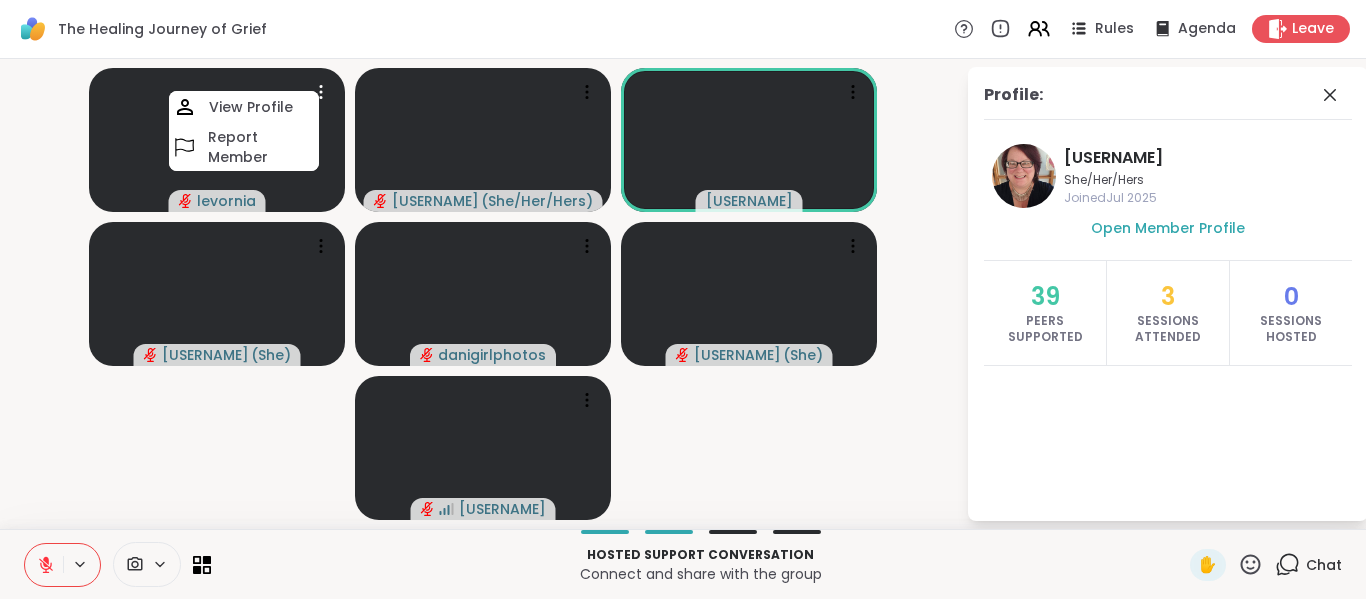 click on "View Profile" at bounding box center [244, 107] 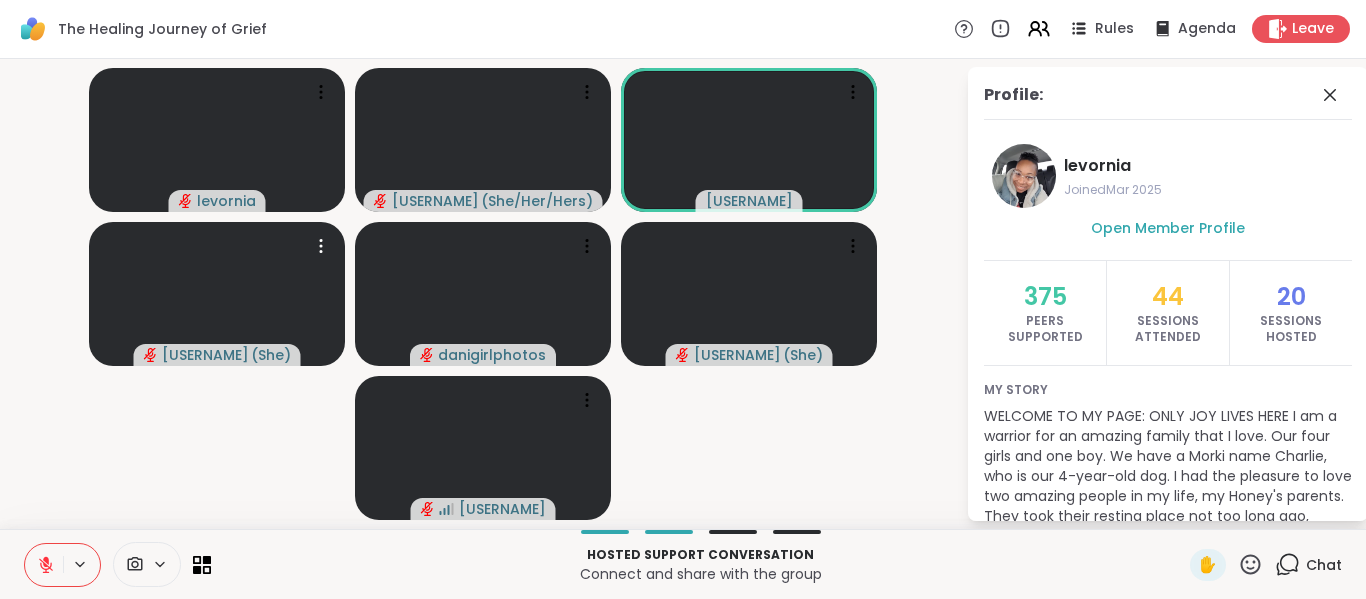 click at bounding box center (321, 246) 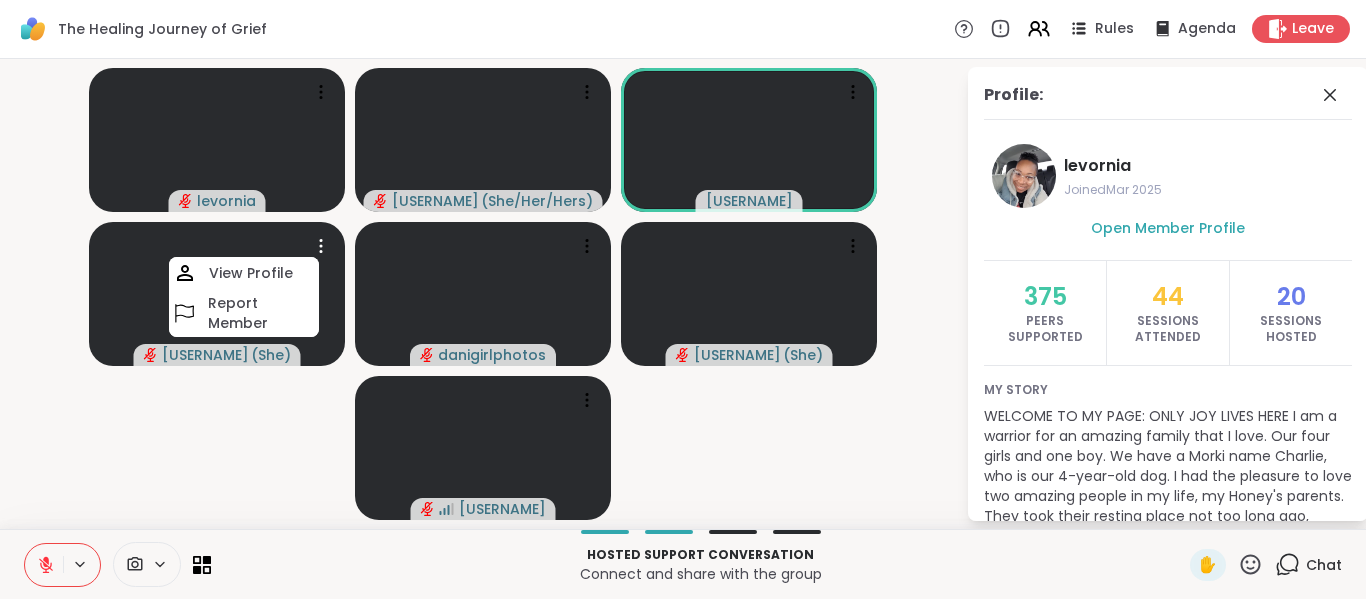 click on "View Profile" at bounding box center [244, 273] 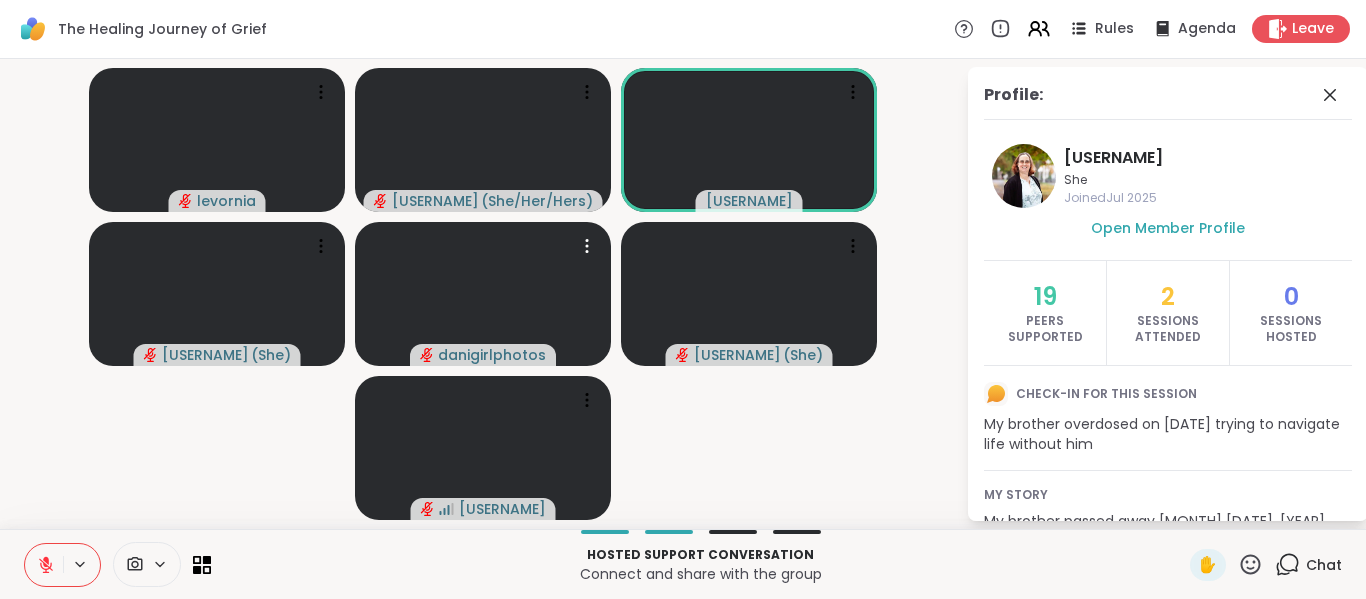 click 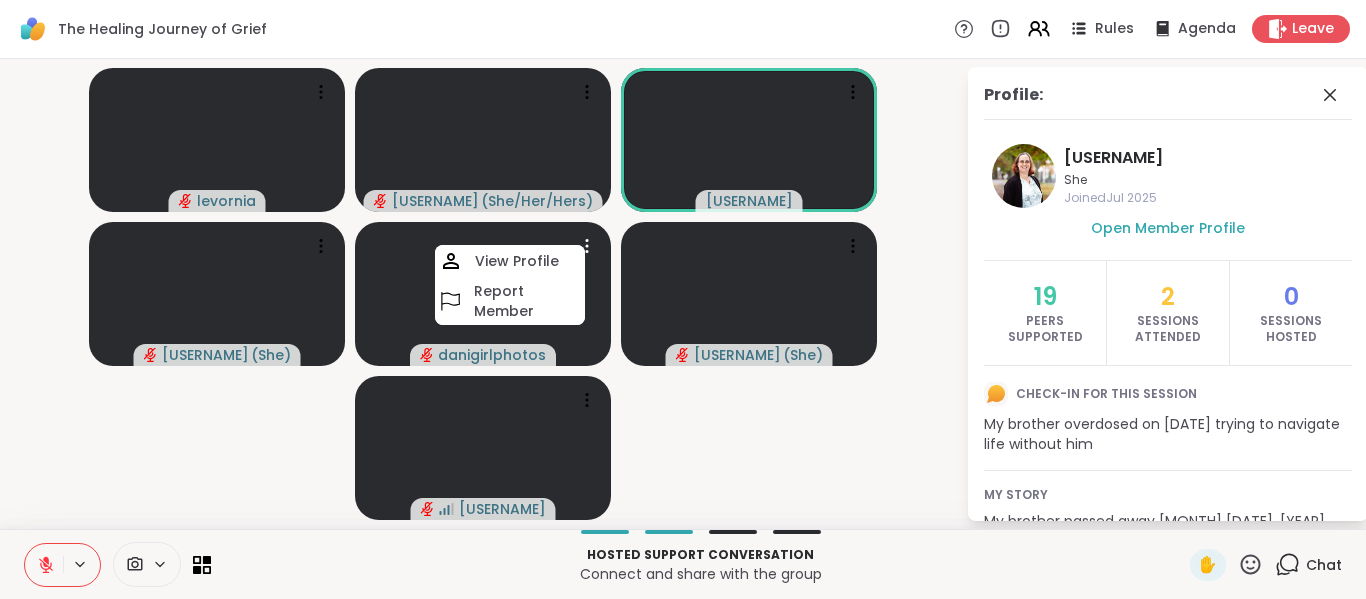 click on "View Profile" at bounding box center [517, 261] 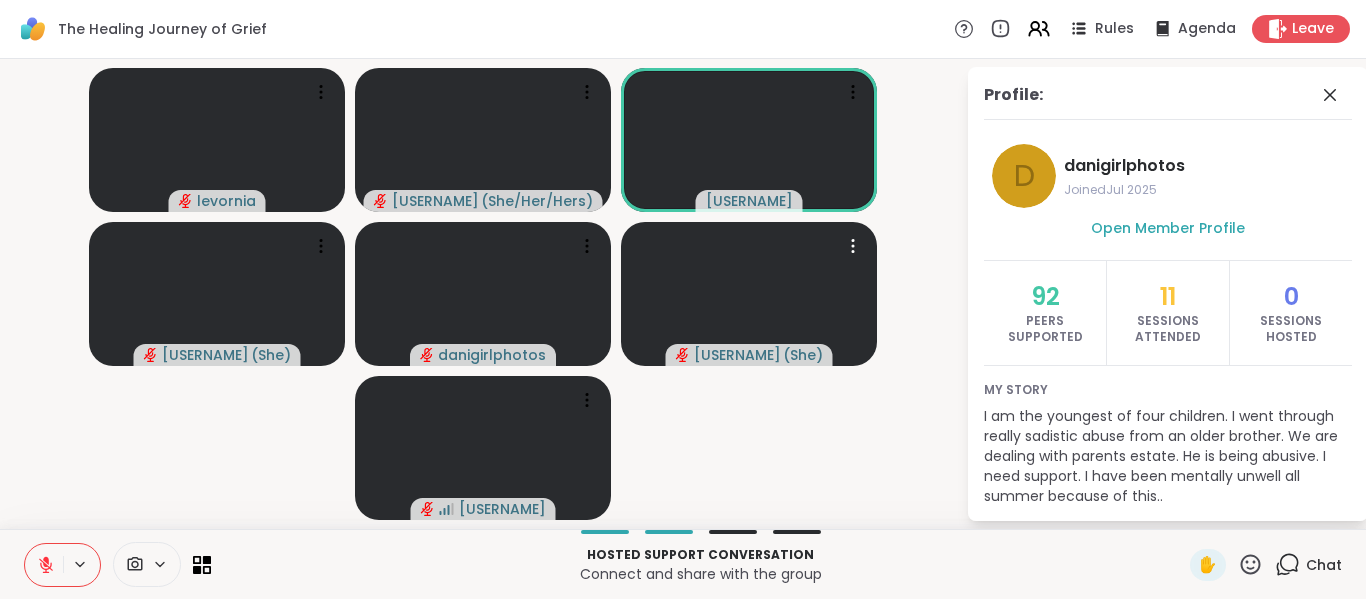 click 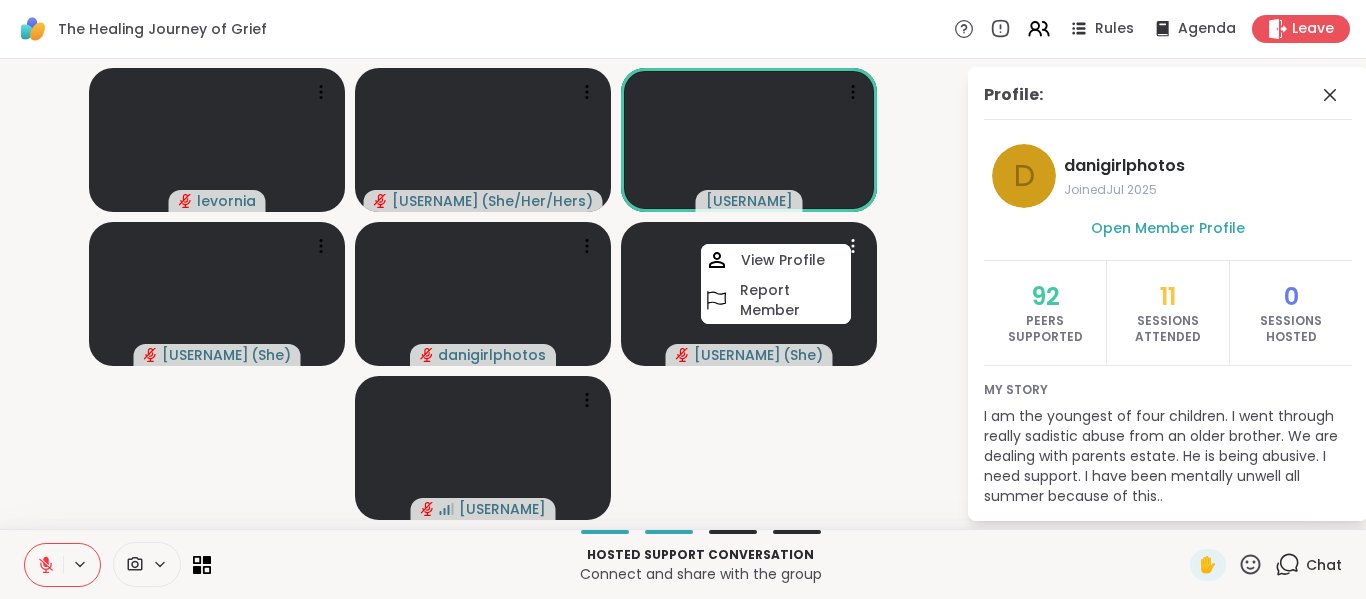 click on "View Profile" at bounding box center [776, 260] 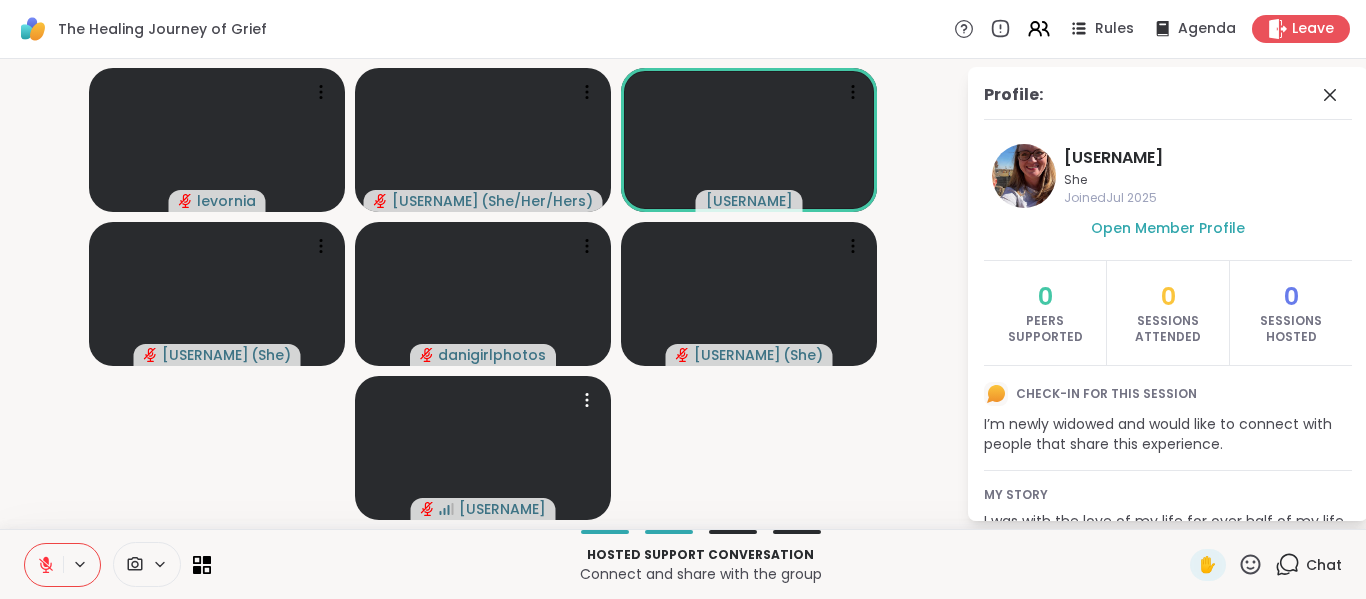 click 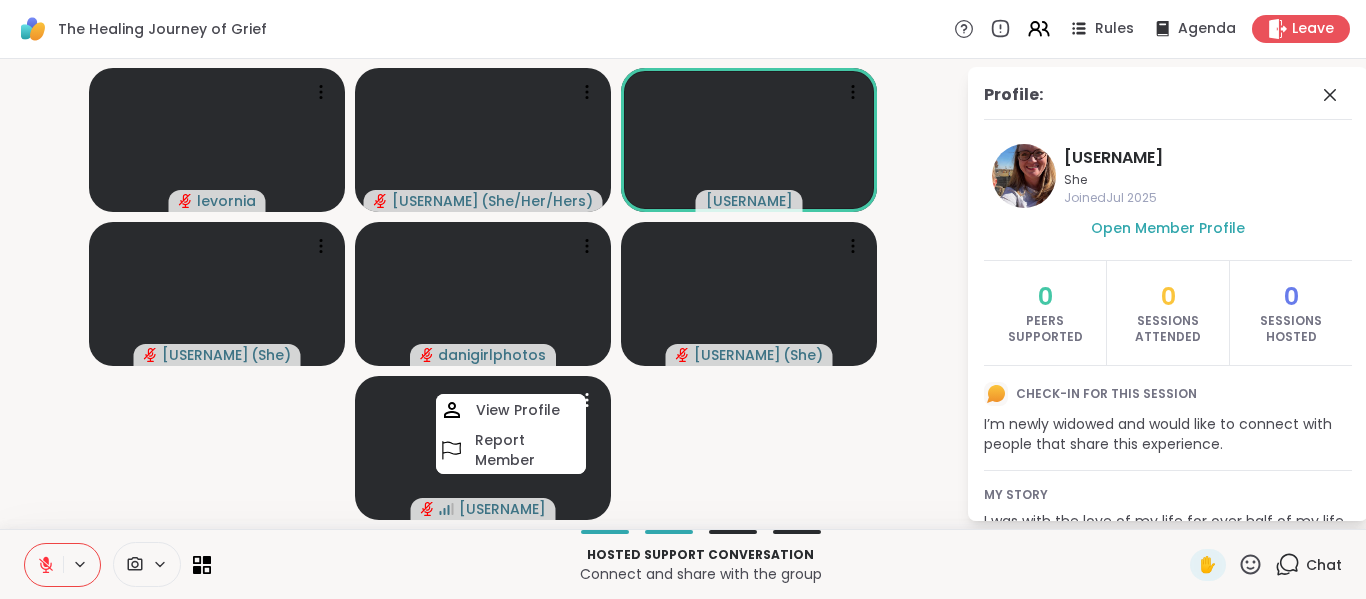 click on "View Profile" at bounding box center [511, 410] 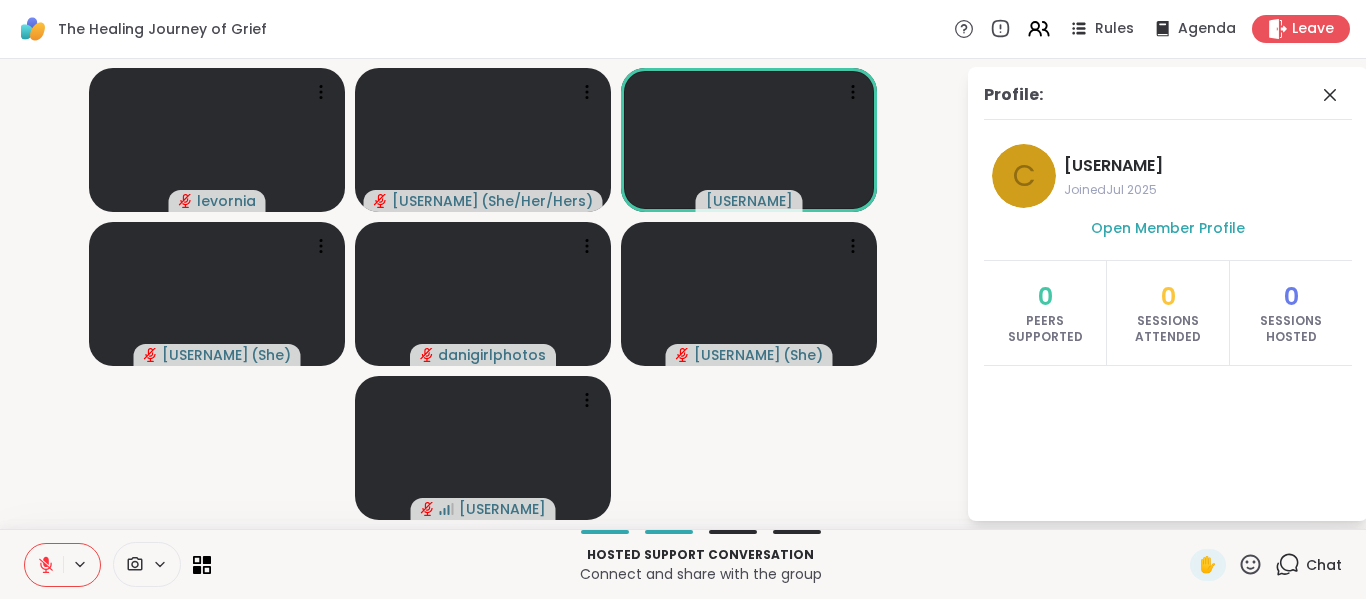 click 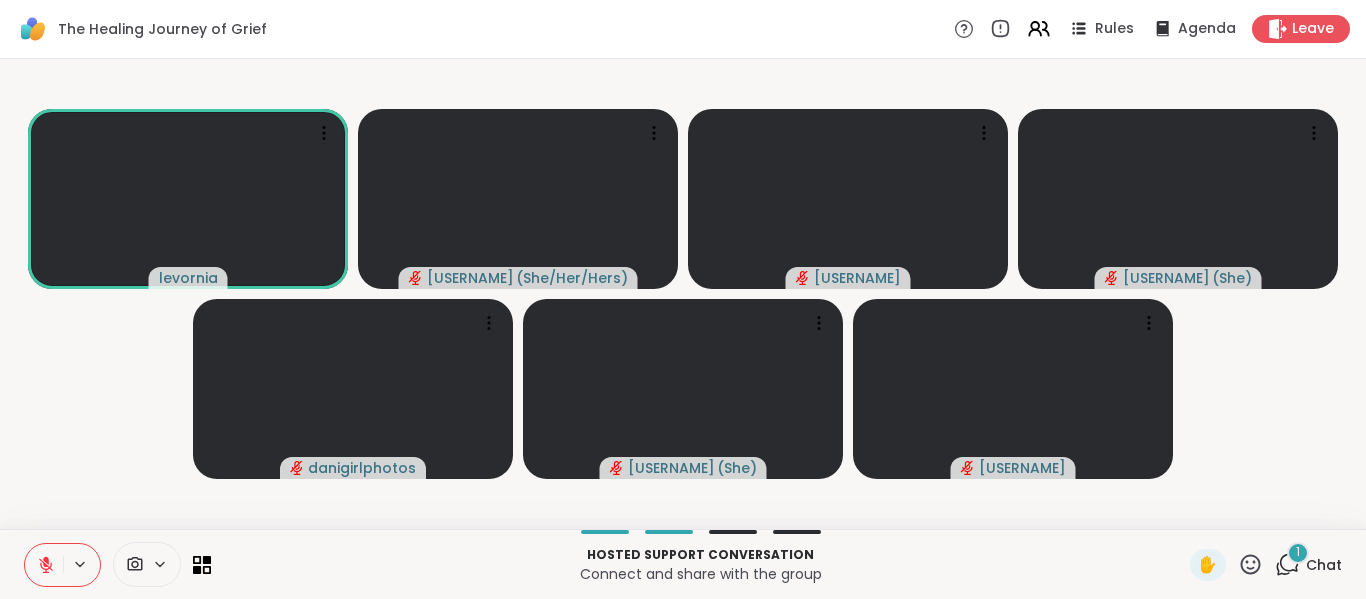 click 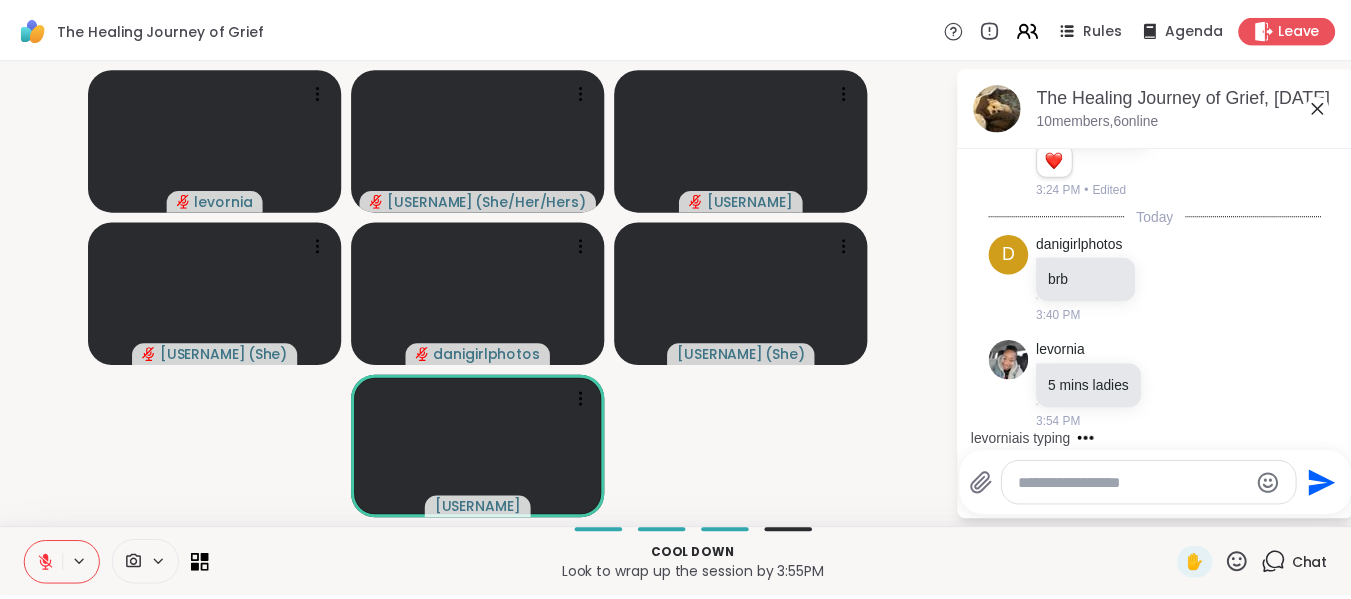 scroll, scrollTop: 1509, scrollLeft: 0, axis: vertical 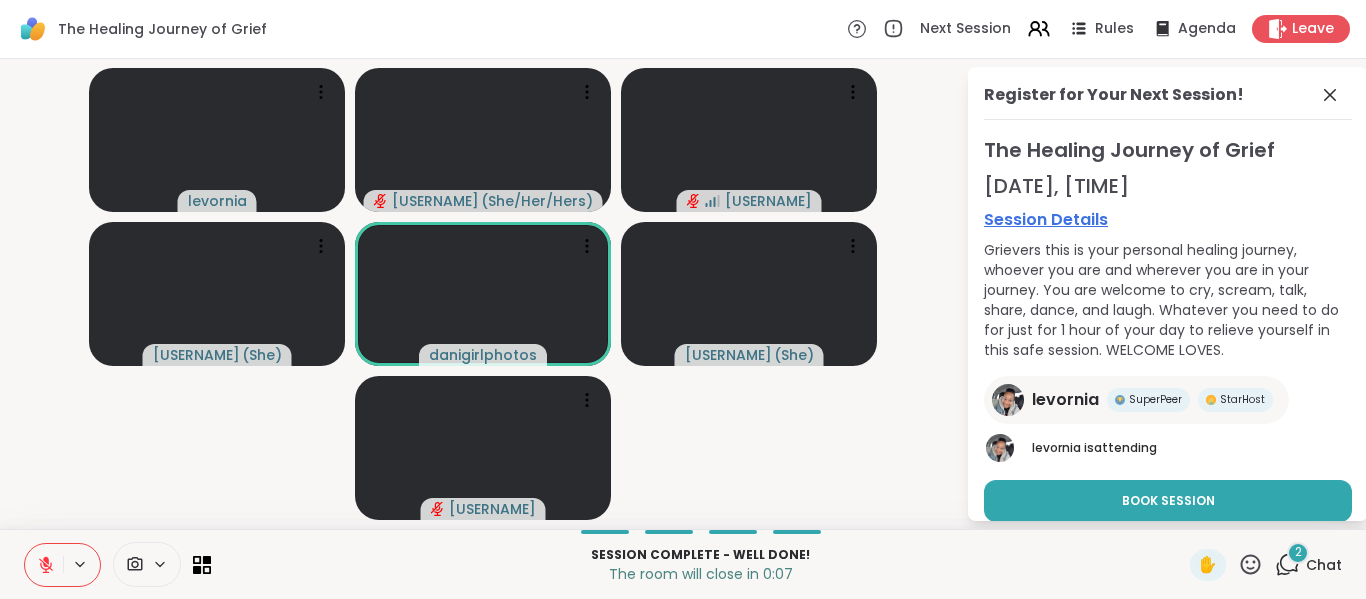click 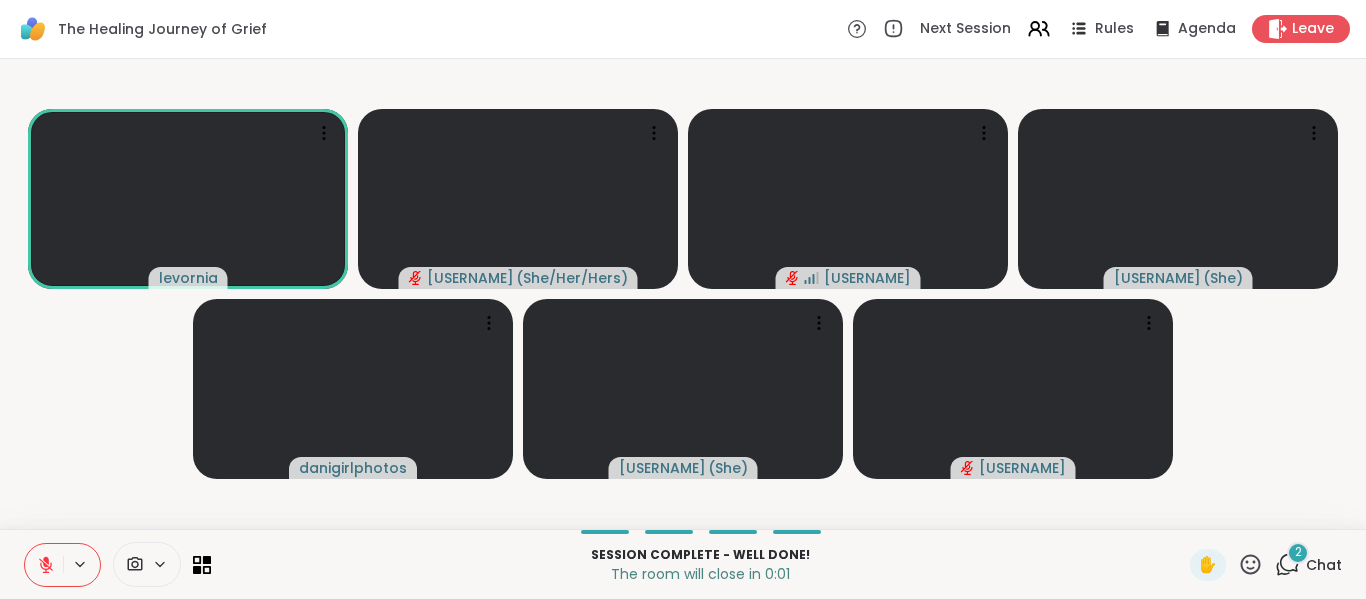 click on "Leave" at bounding box center (1313, 29) 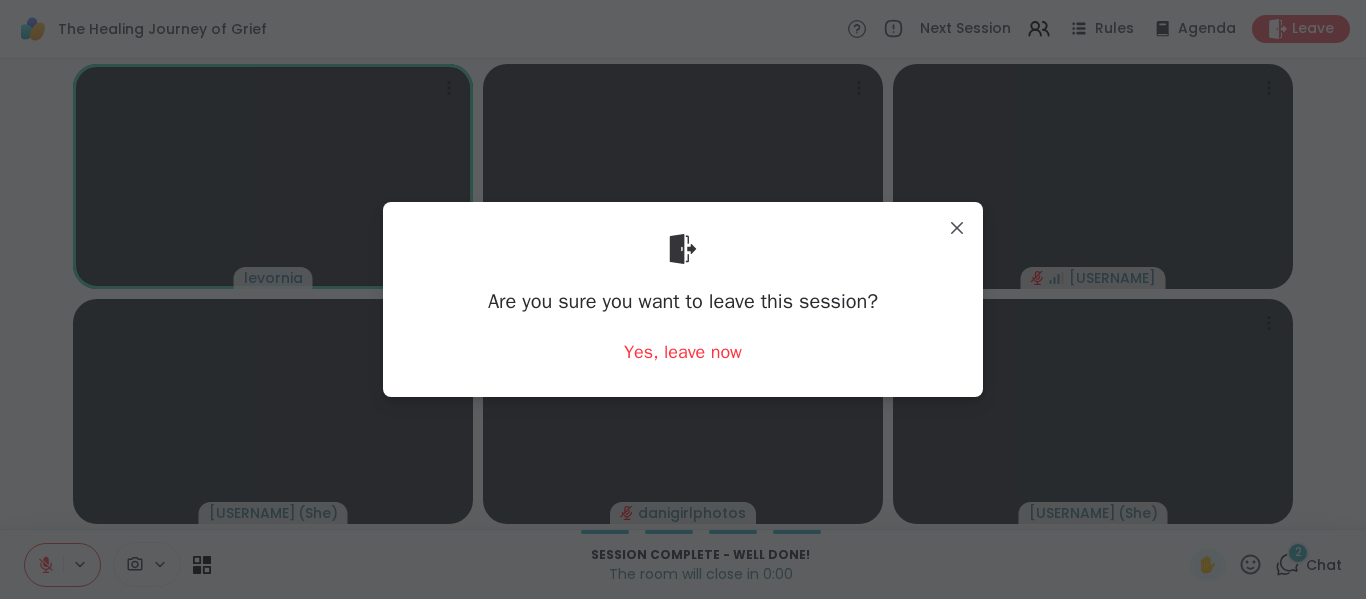 click on "Yes, leave now" at bounding box center (683, 352) 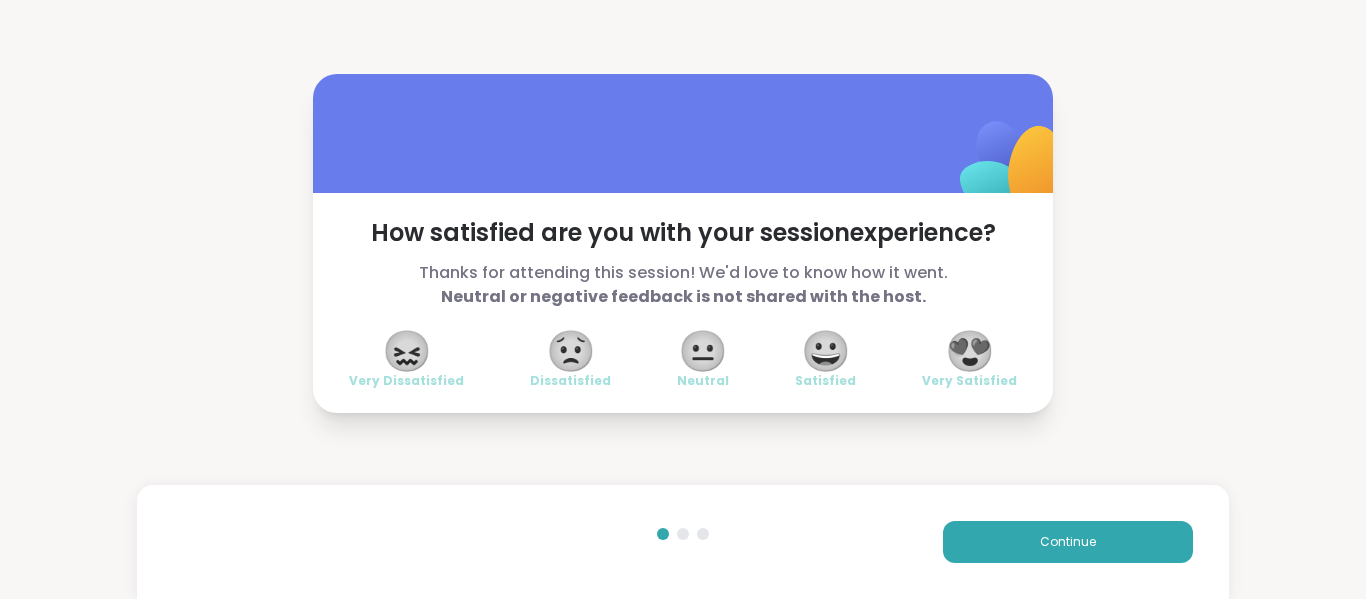 click on "😀" at bounding box center (826, 351) 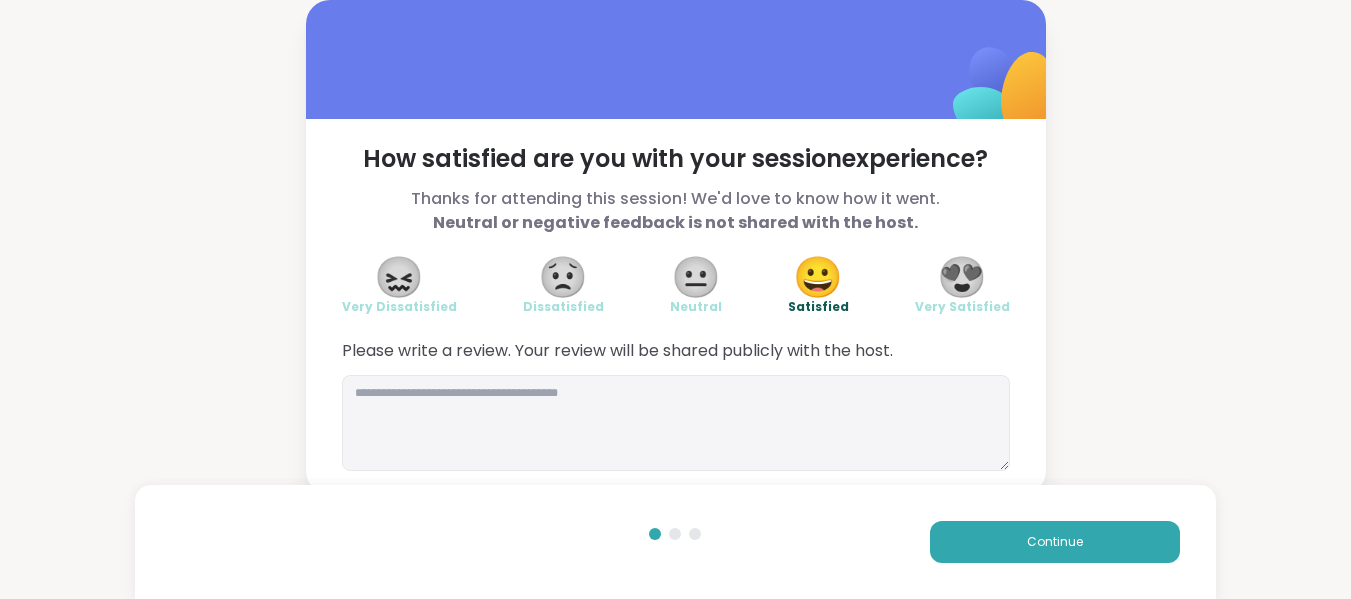 click on "Continue" at bounding box center (1055, 542) 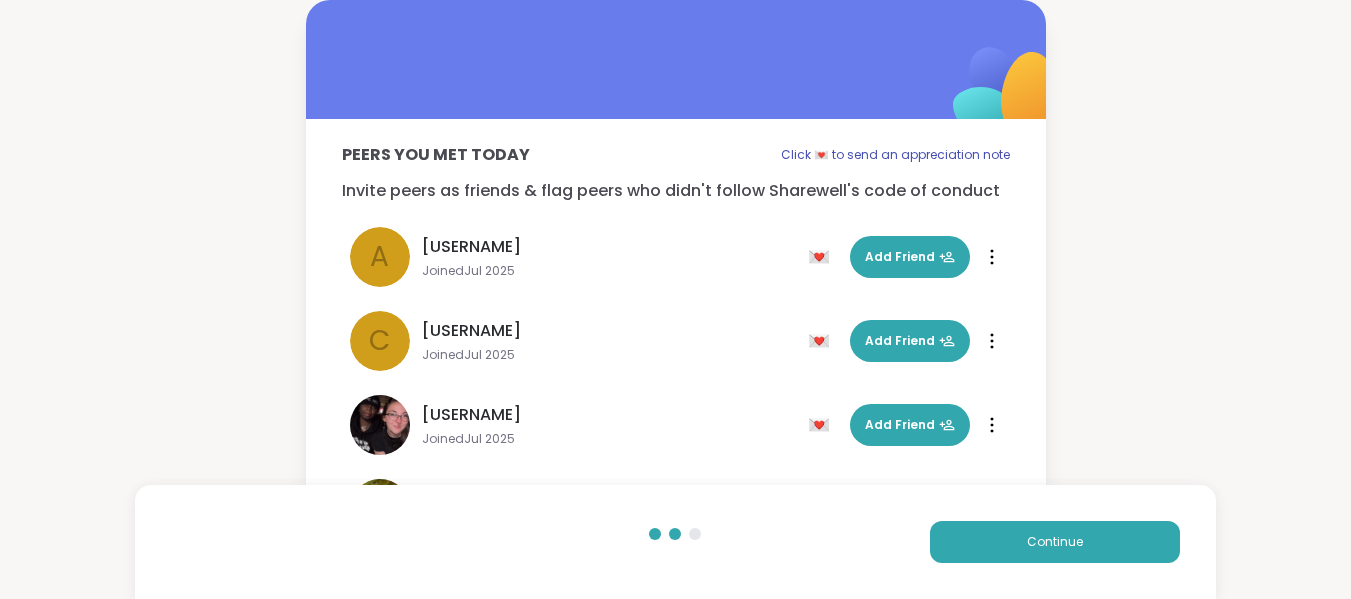 click on "Continue" at bounding box center (1055, 542) 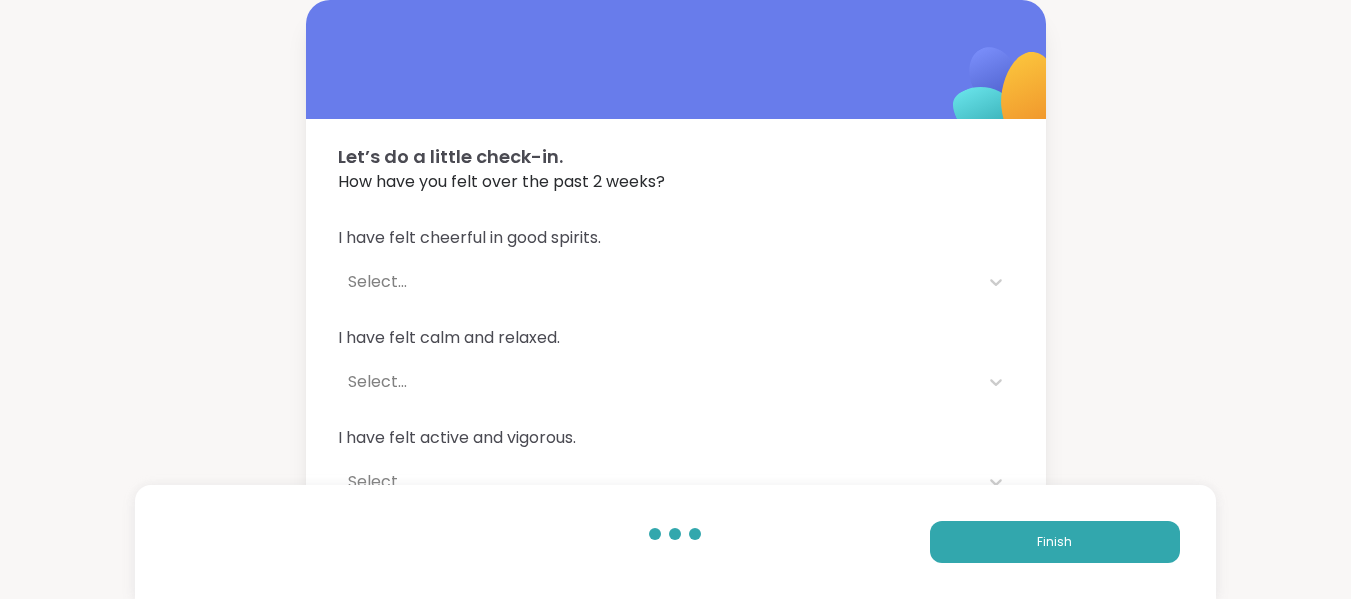 click on "Finish" at bounding box center [1055, 542] 